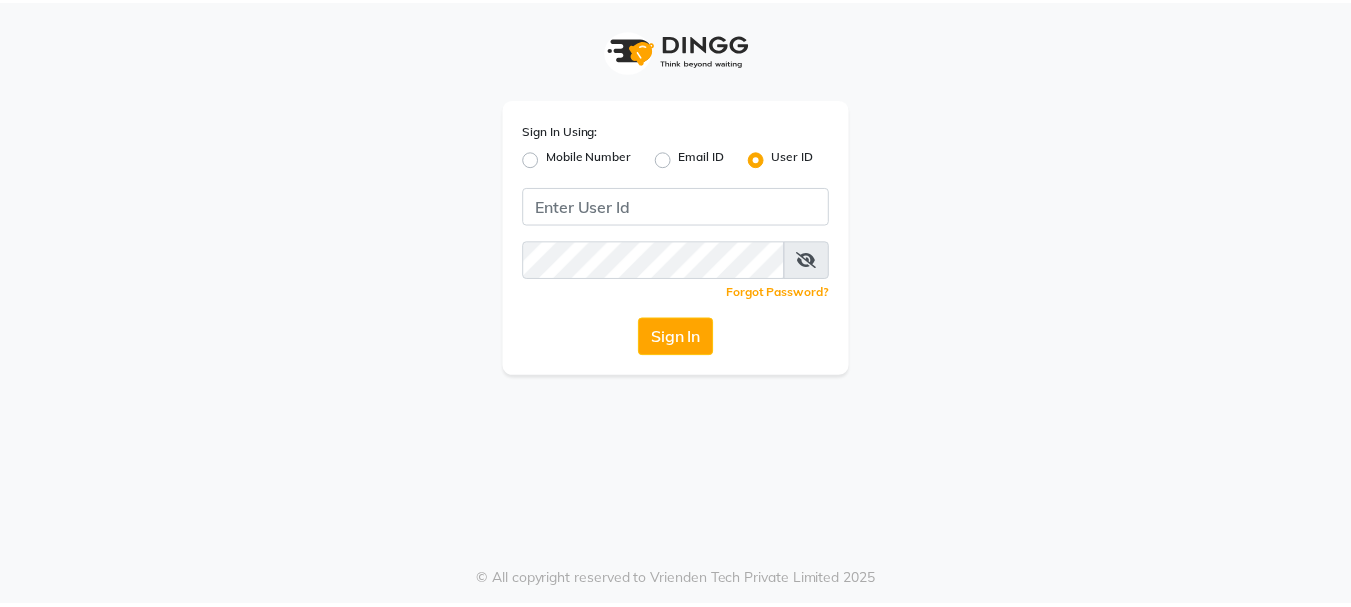 scroll, scrollTop: 0, scrollLeft: 0, axis: both 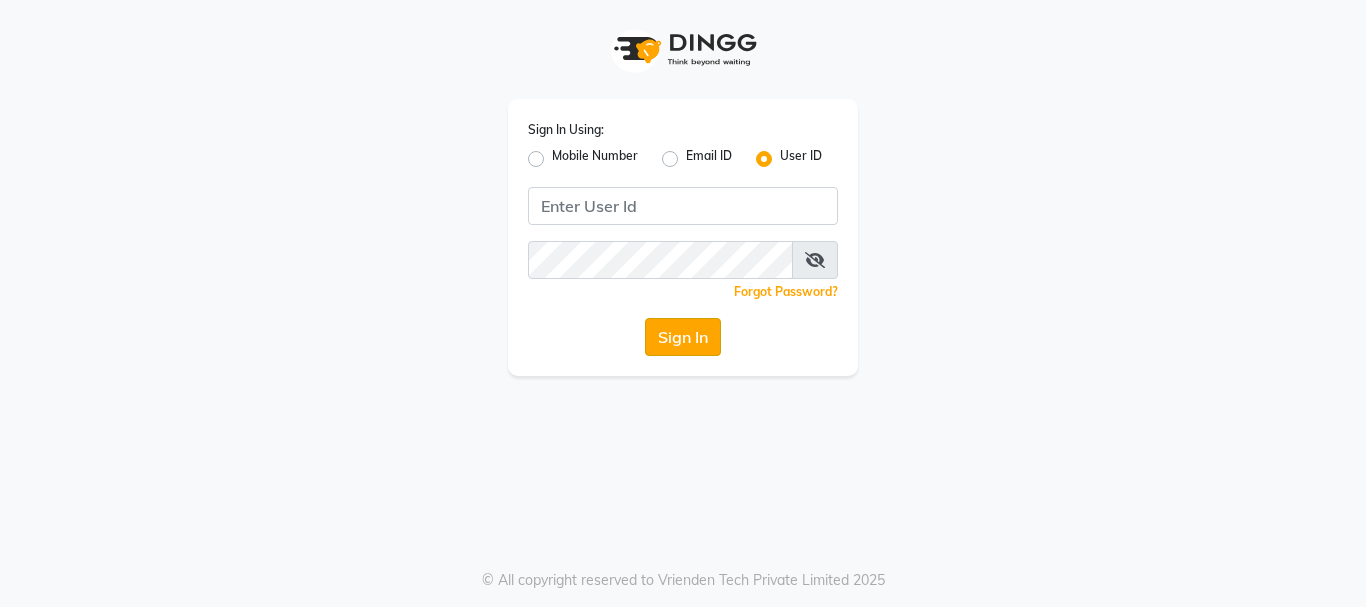 click on "Sign In" 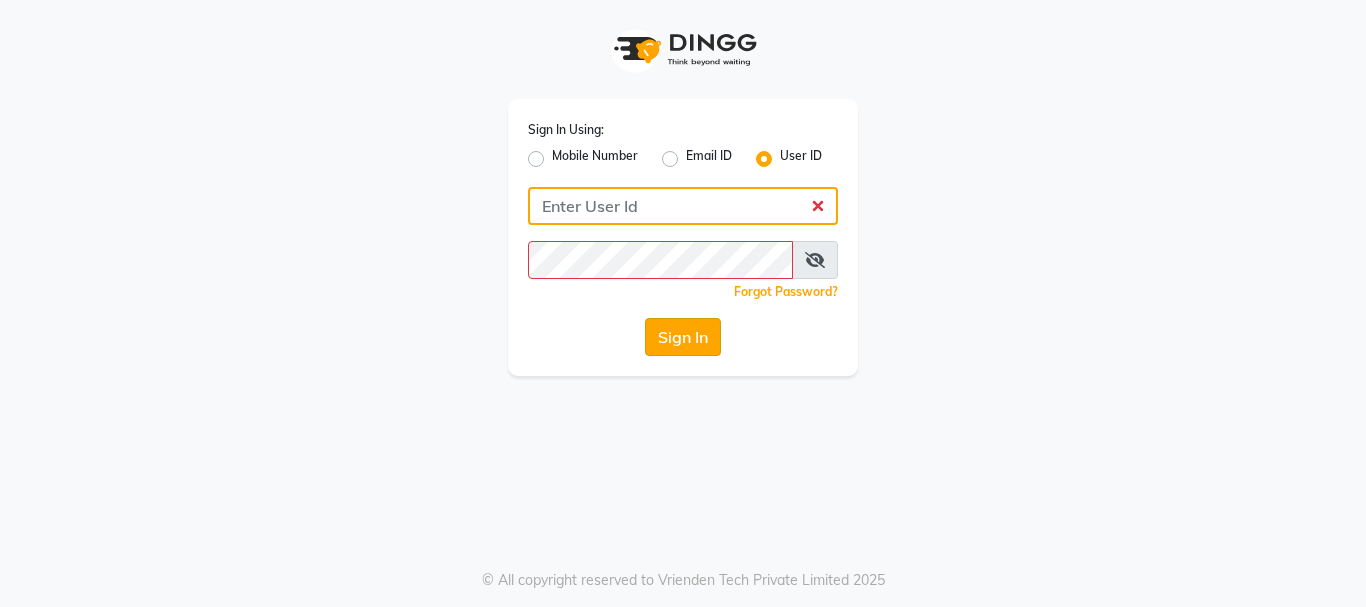 type 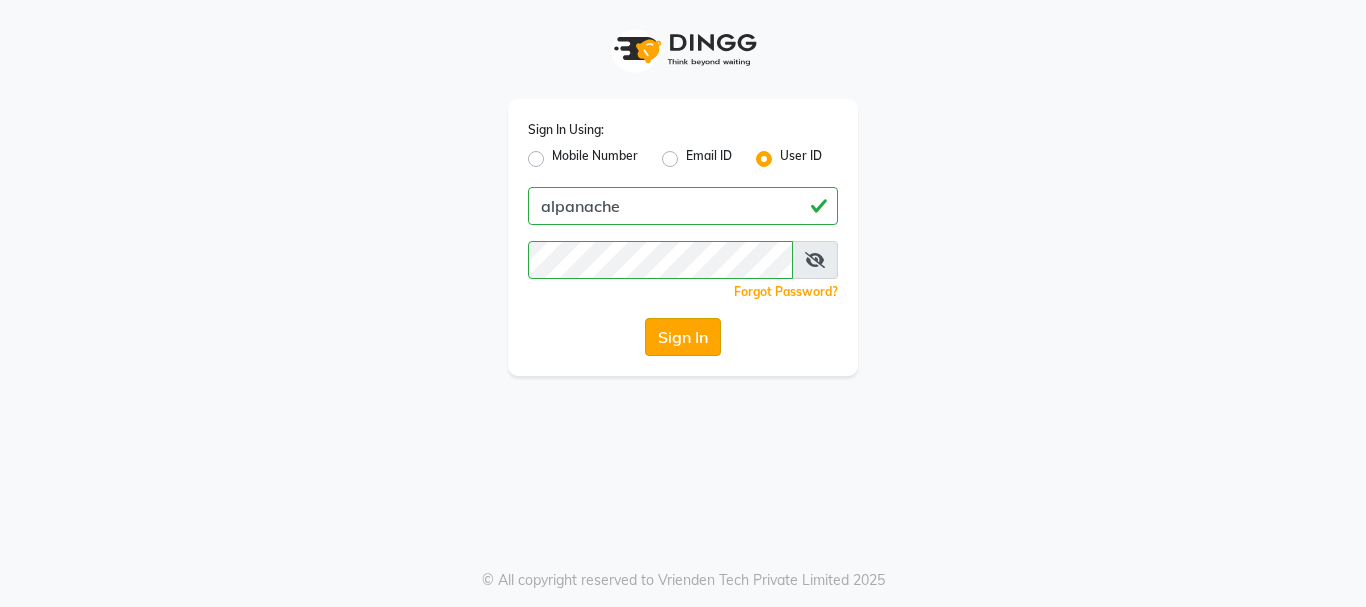click on "Sign In" 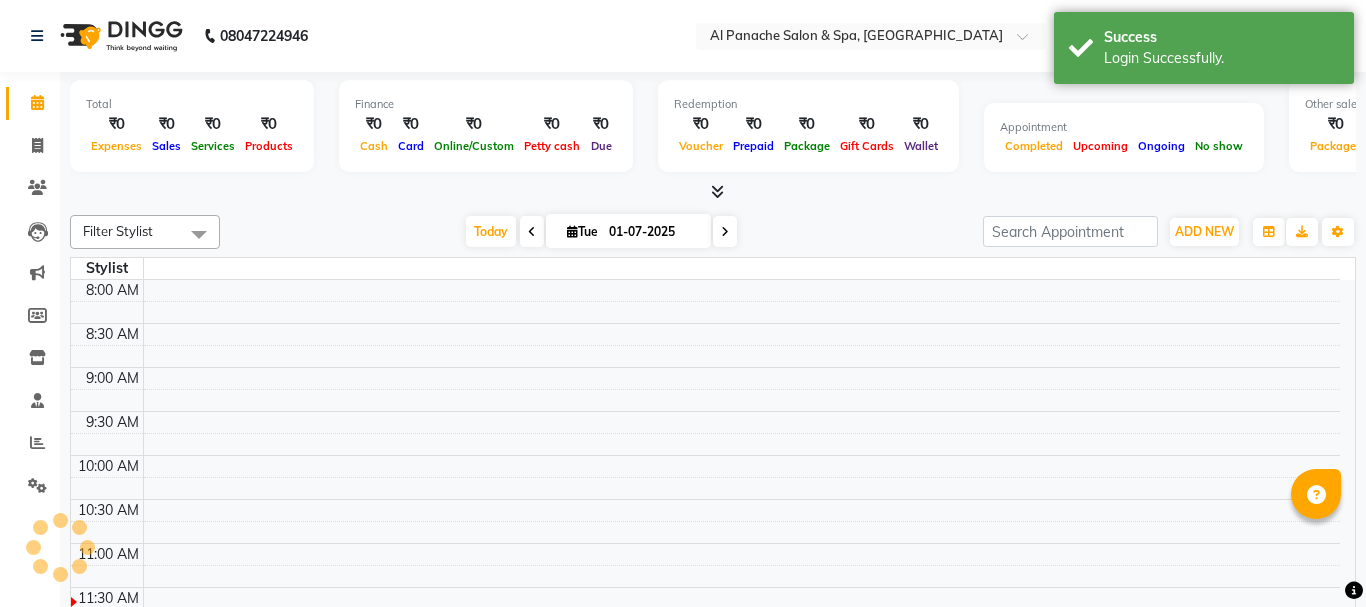 select on "en" 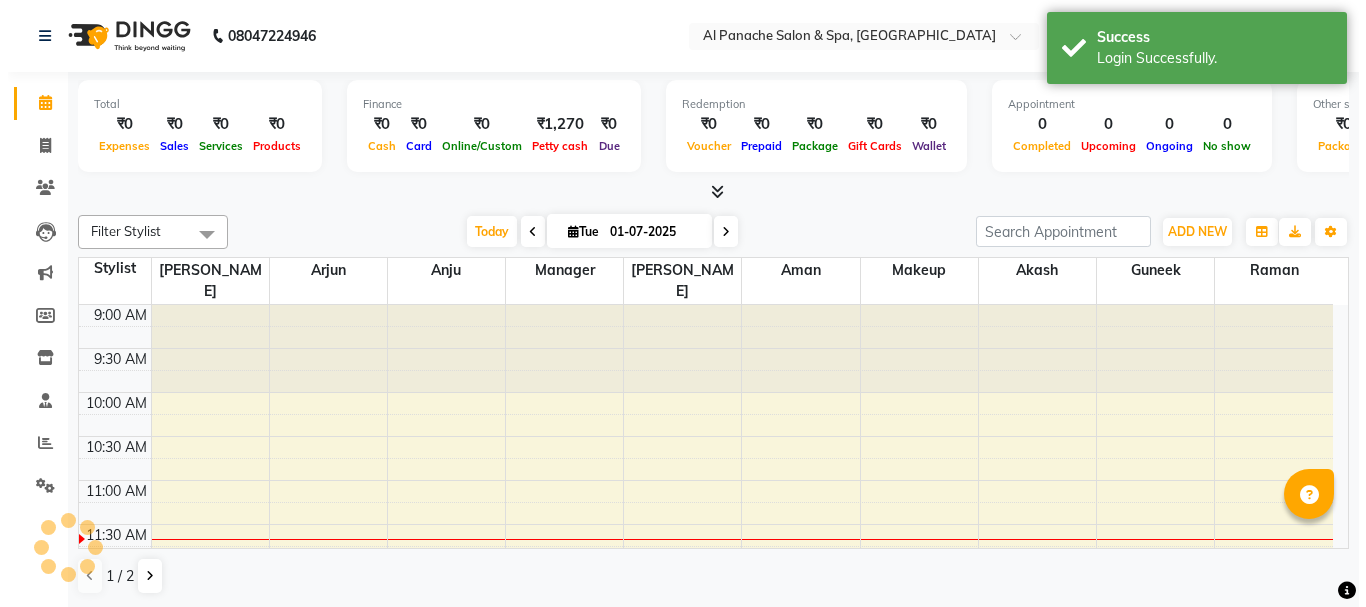 scroll, scrollTop: 0, scrollLeft: 0, axis: both 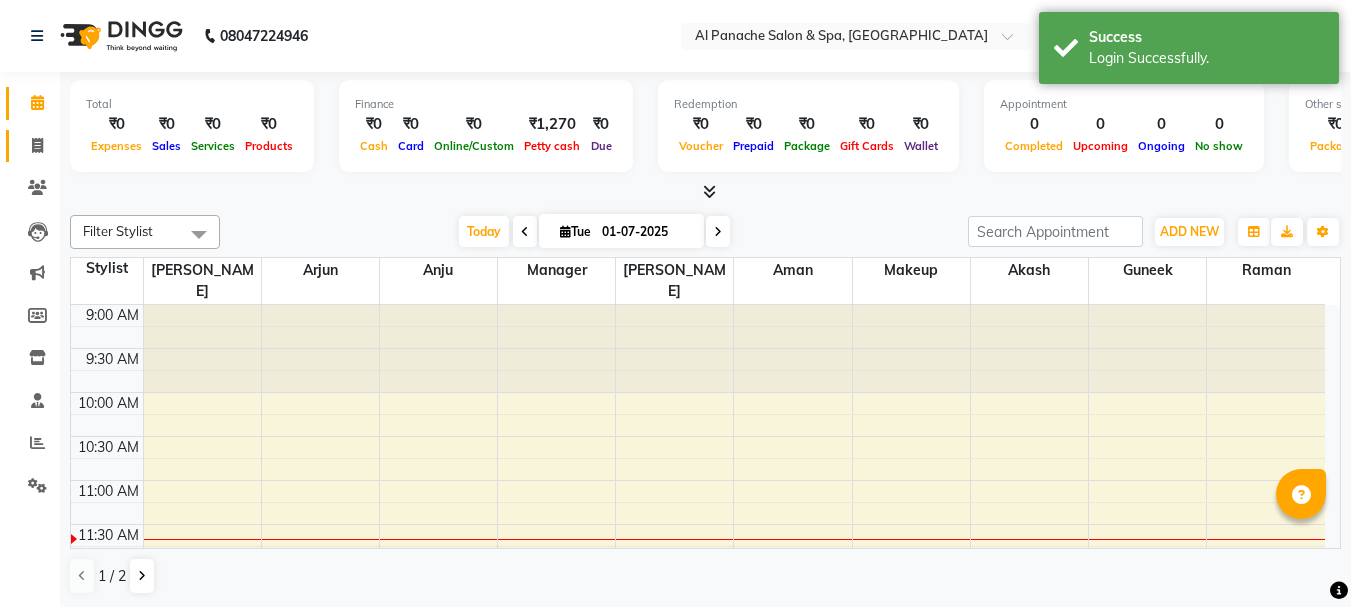 click on "Invoice" 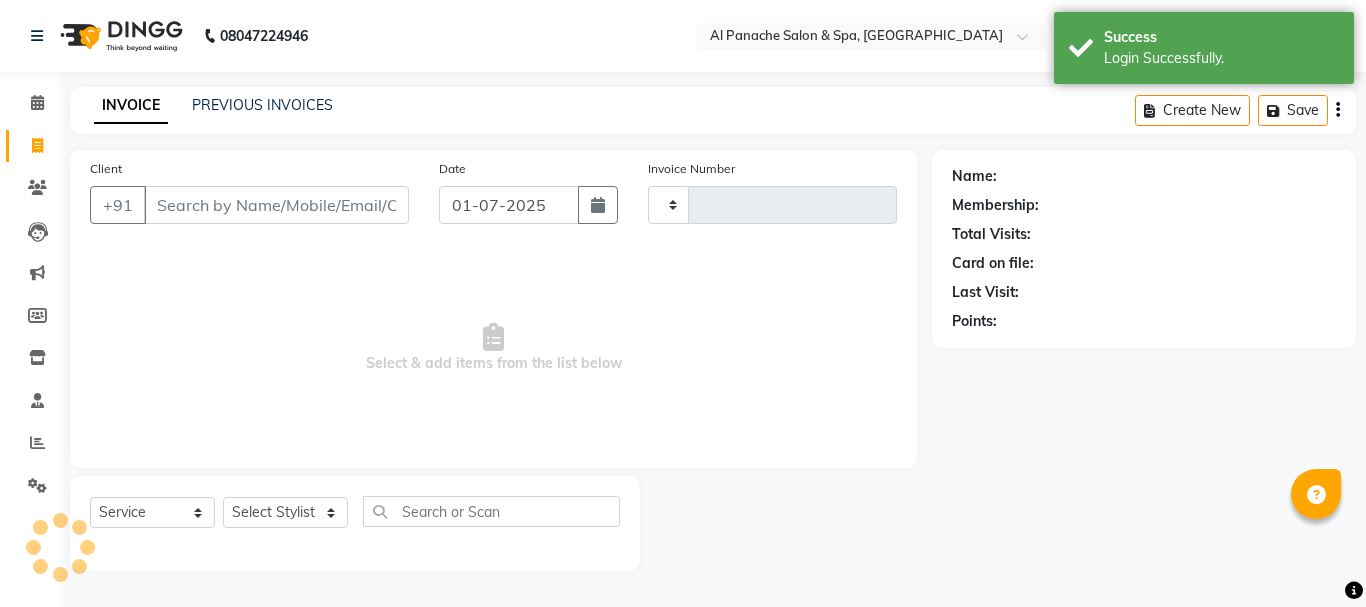 type on "1187" 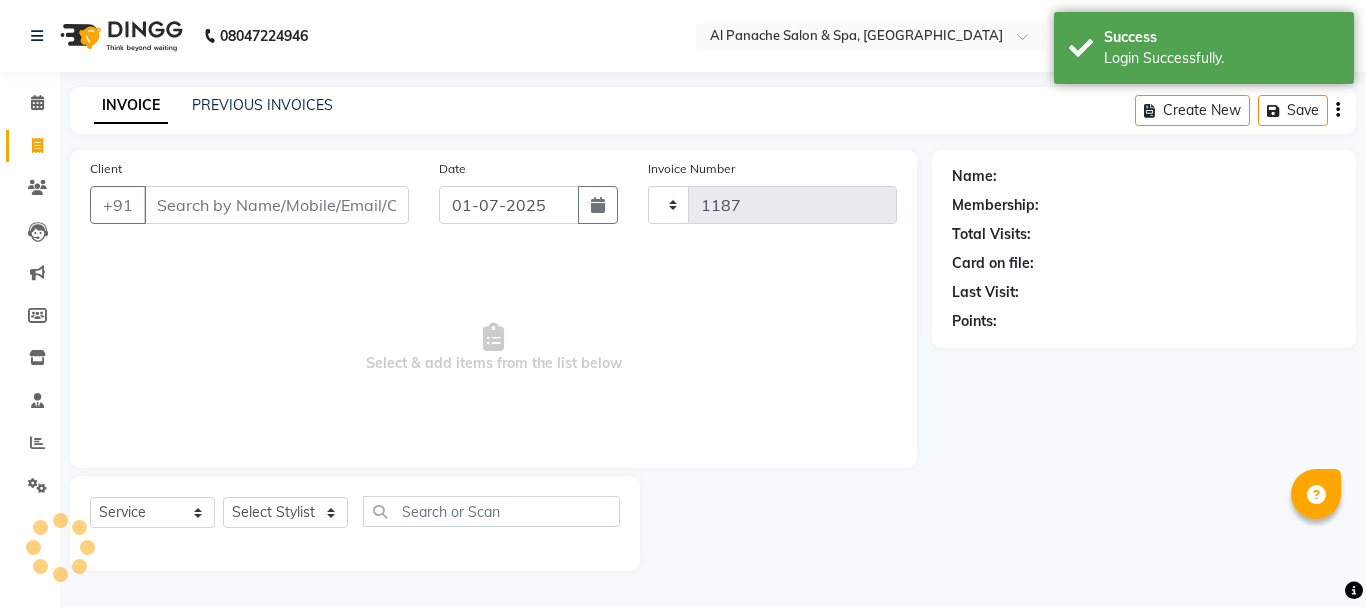 select on "751" 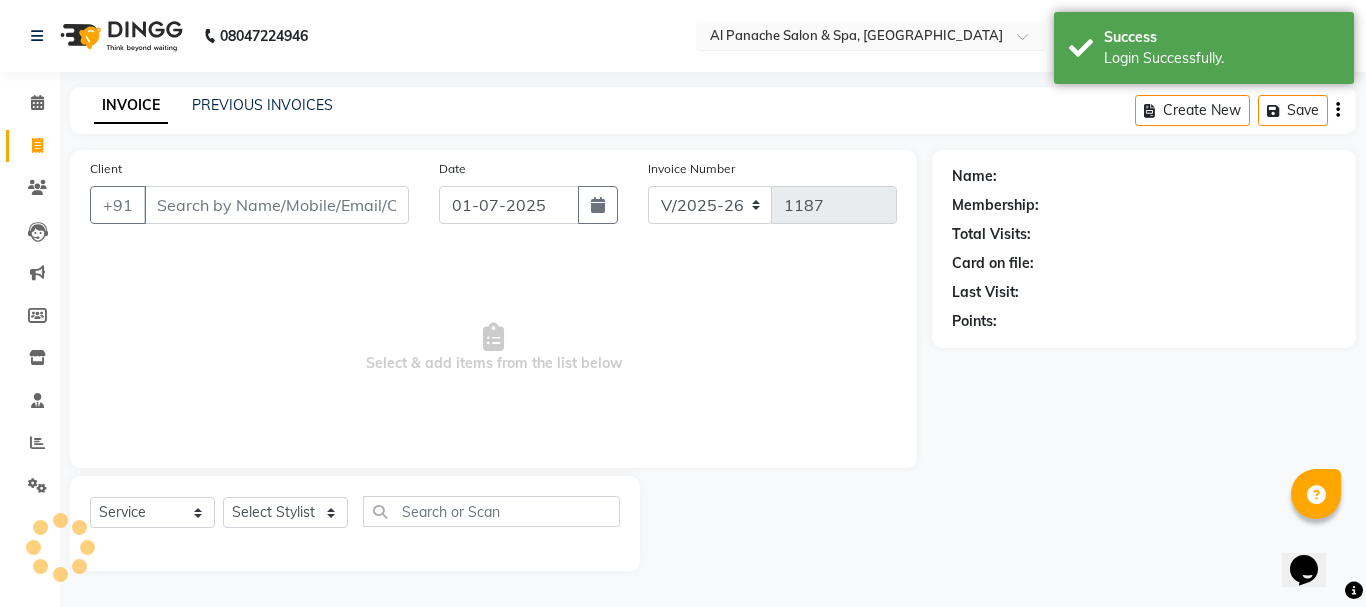 scroll, scrollTop: 0, scrollLeft: 0, axis: both 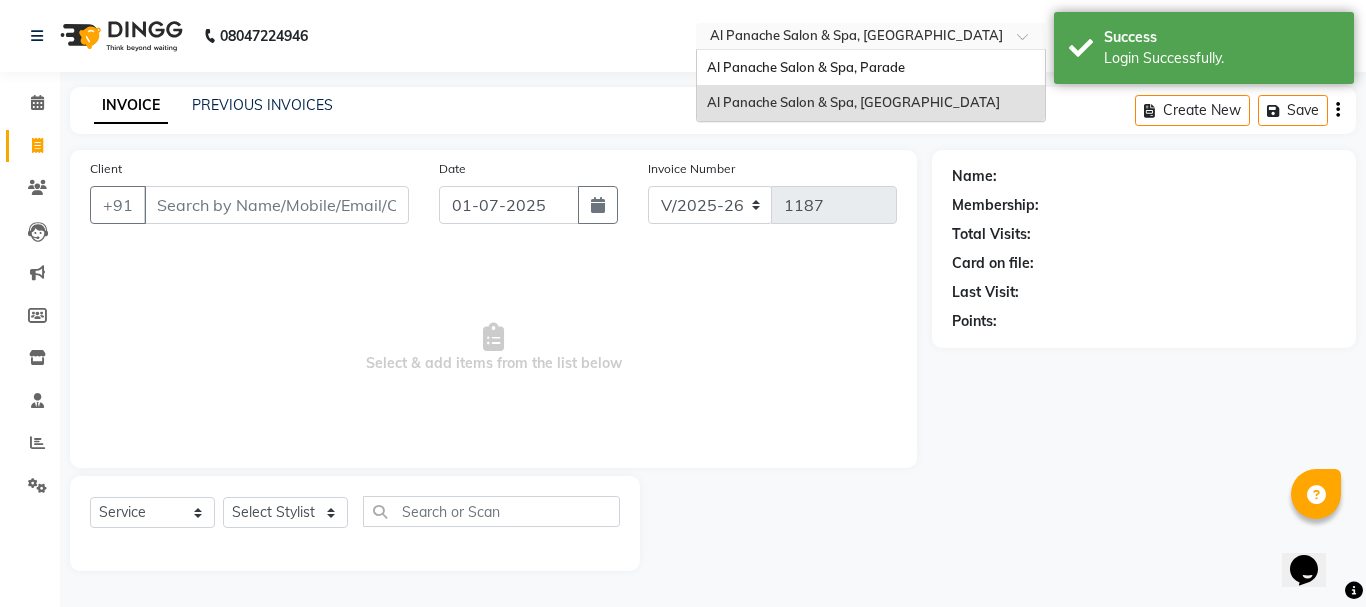 click at bounding box center (851, 38) 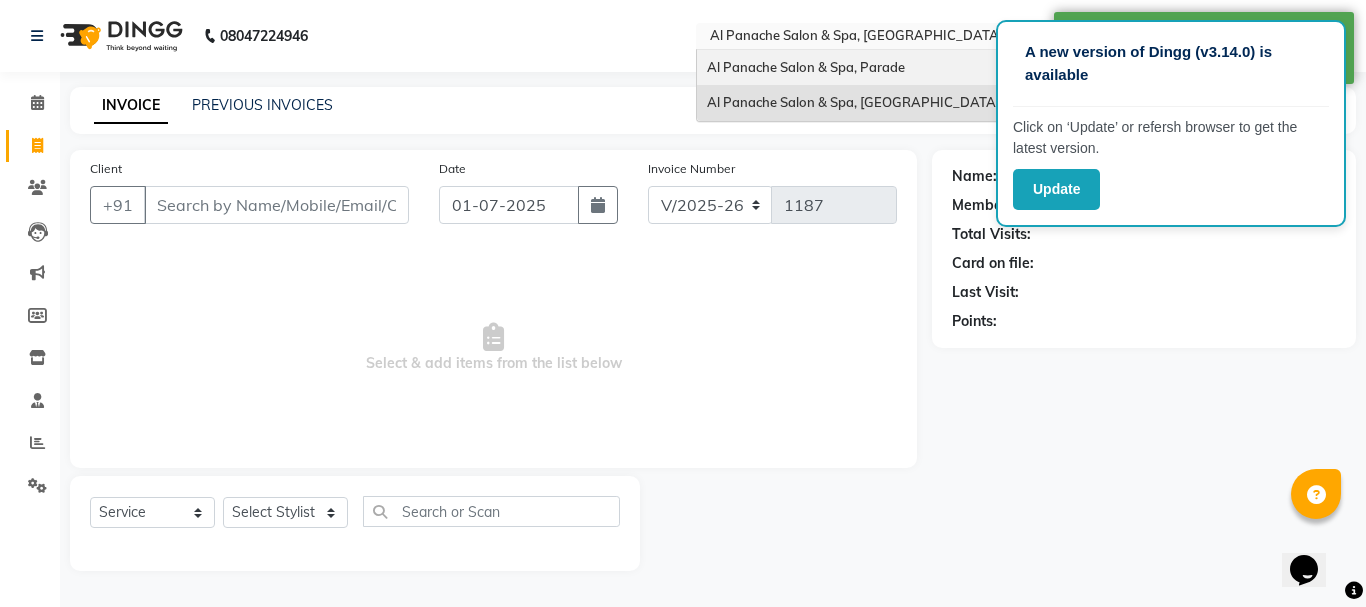 click on "Al Panache Salon & Spa, Parade" at bounding box center [806, 67] 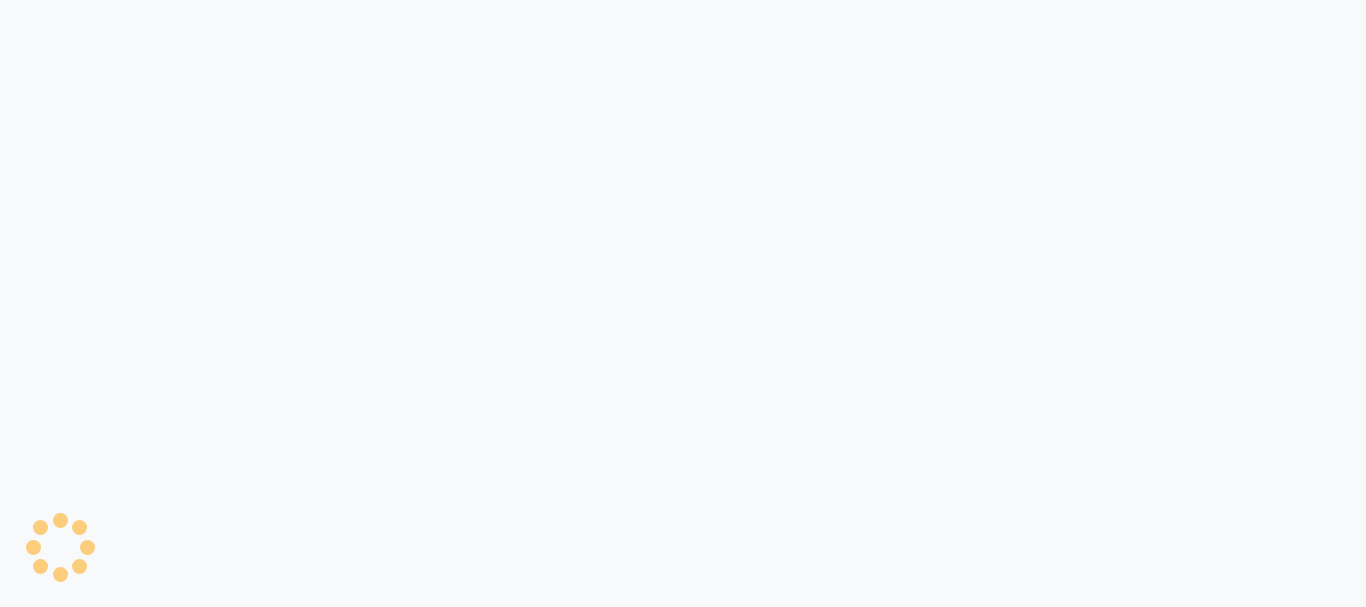 scroll, scrollTop: 0, scrollLeft: 0, axis: both 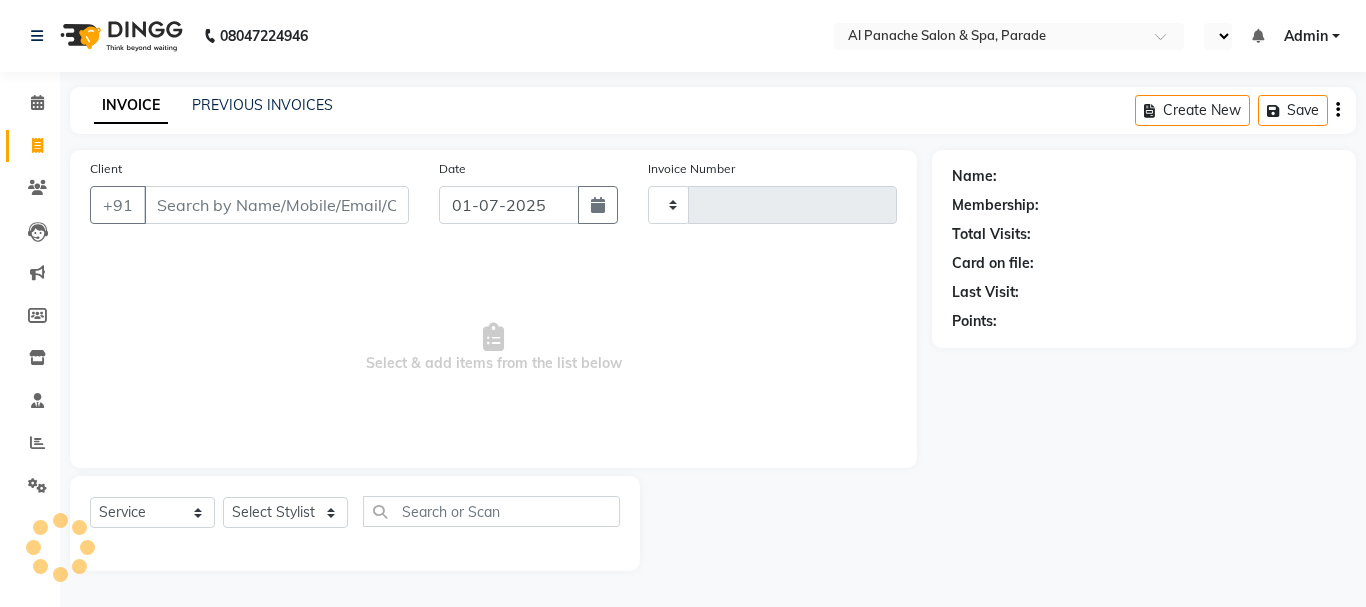 select on "en" 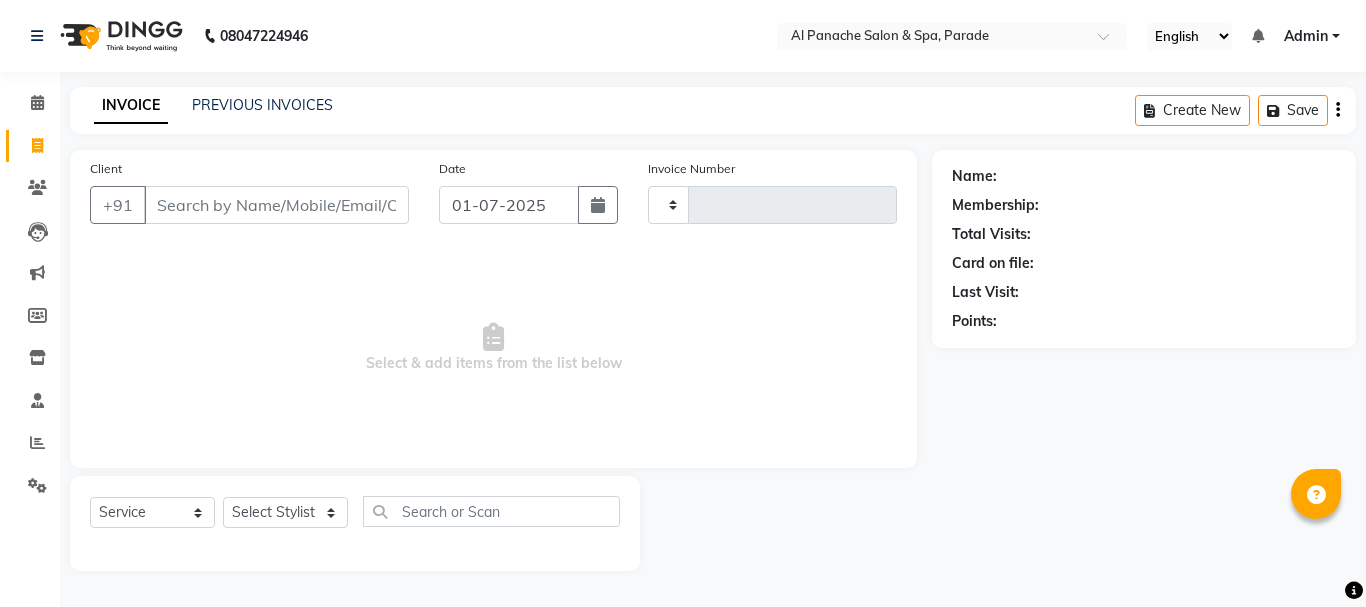type on "0745" 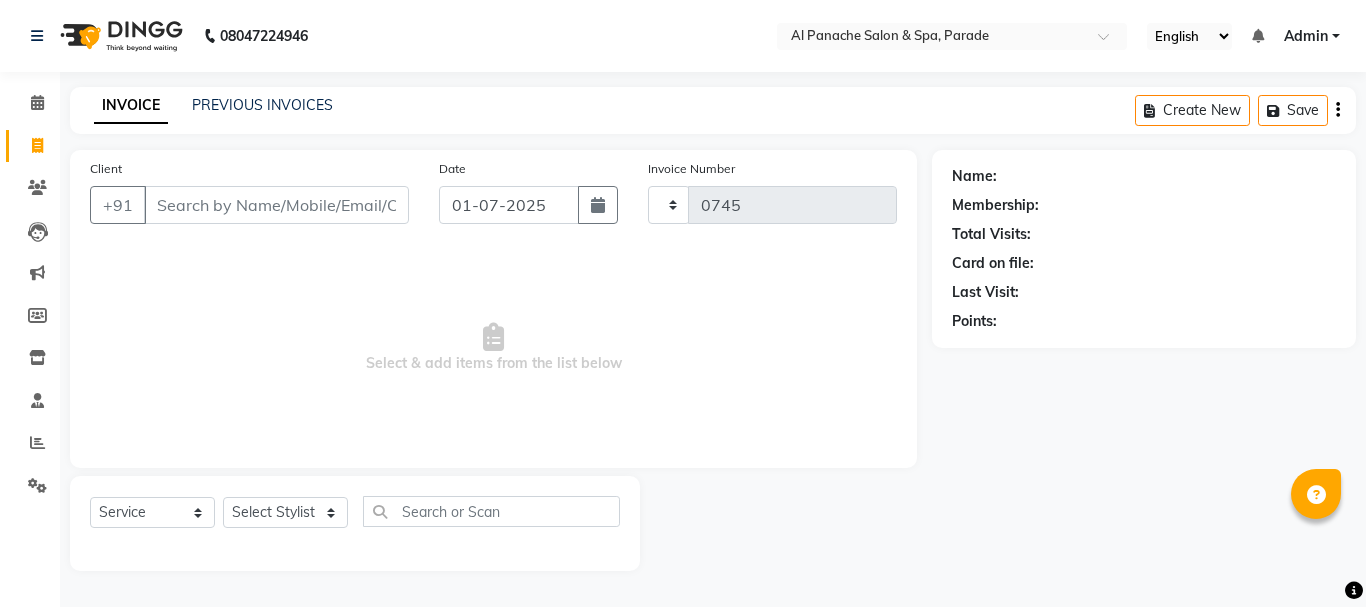 select on "463" 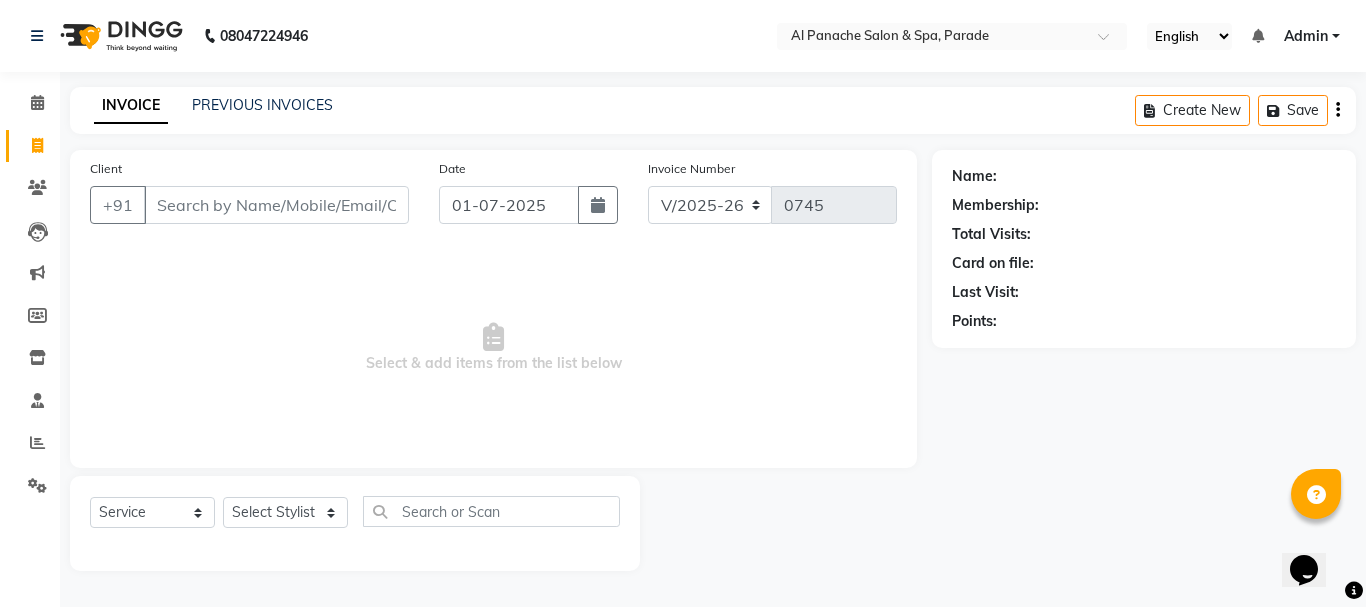 scroll, scrollTop: 0, scrollLeft: 0, axis: both 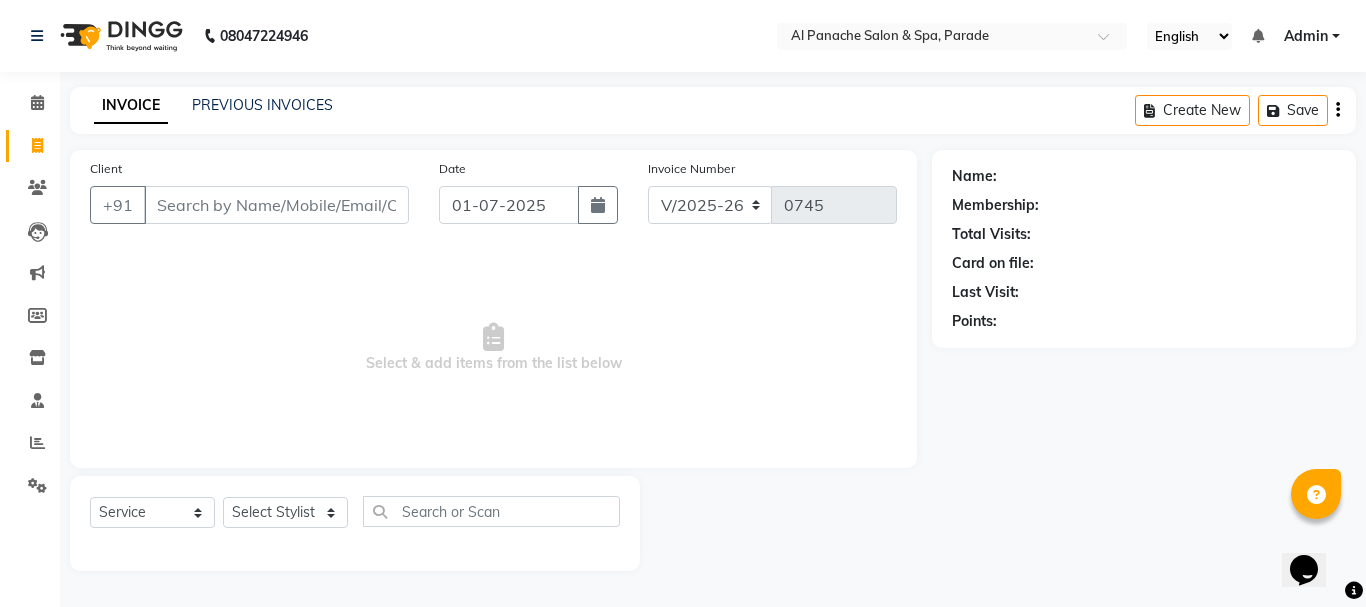click on "Client" at bounding box center [276, 205] 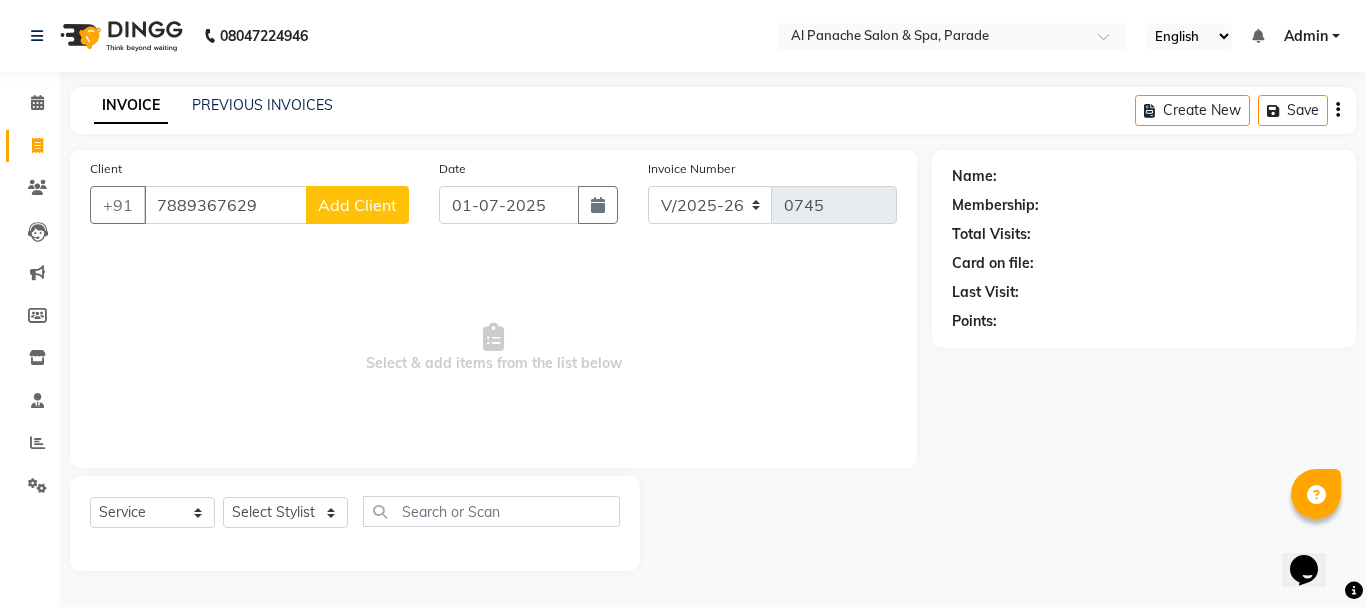 type on "7889367629" 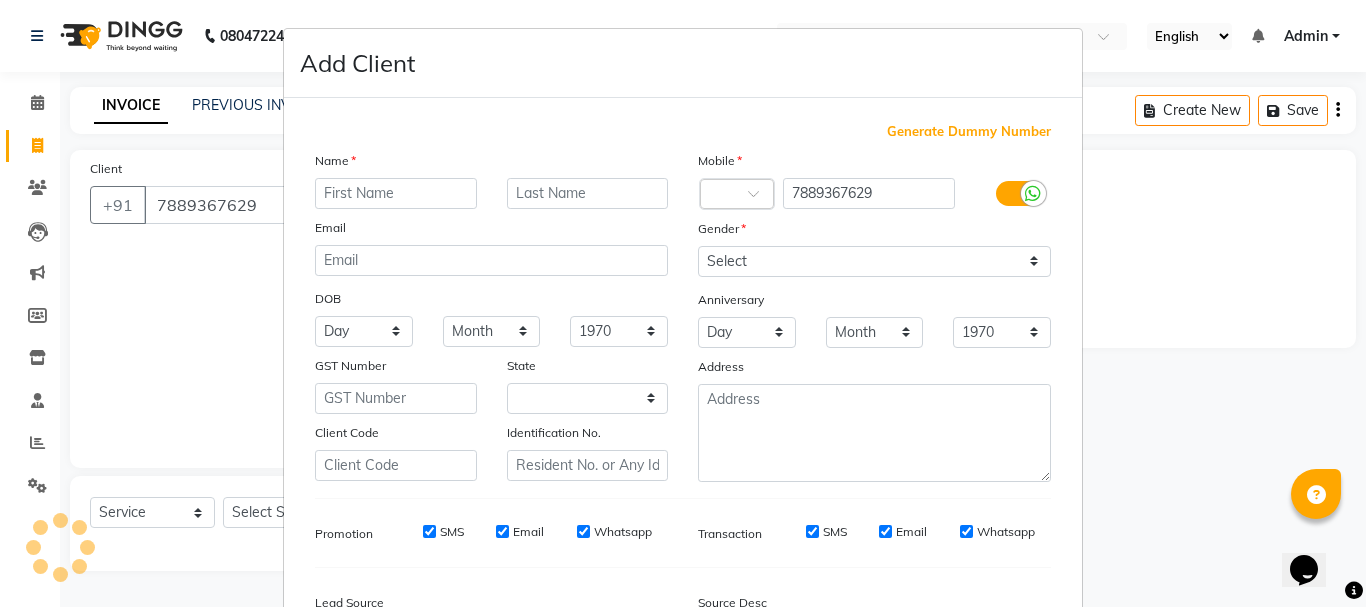 select on "15" 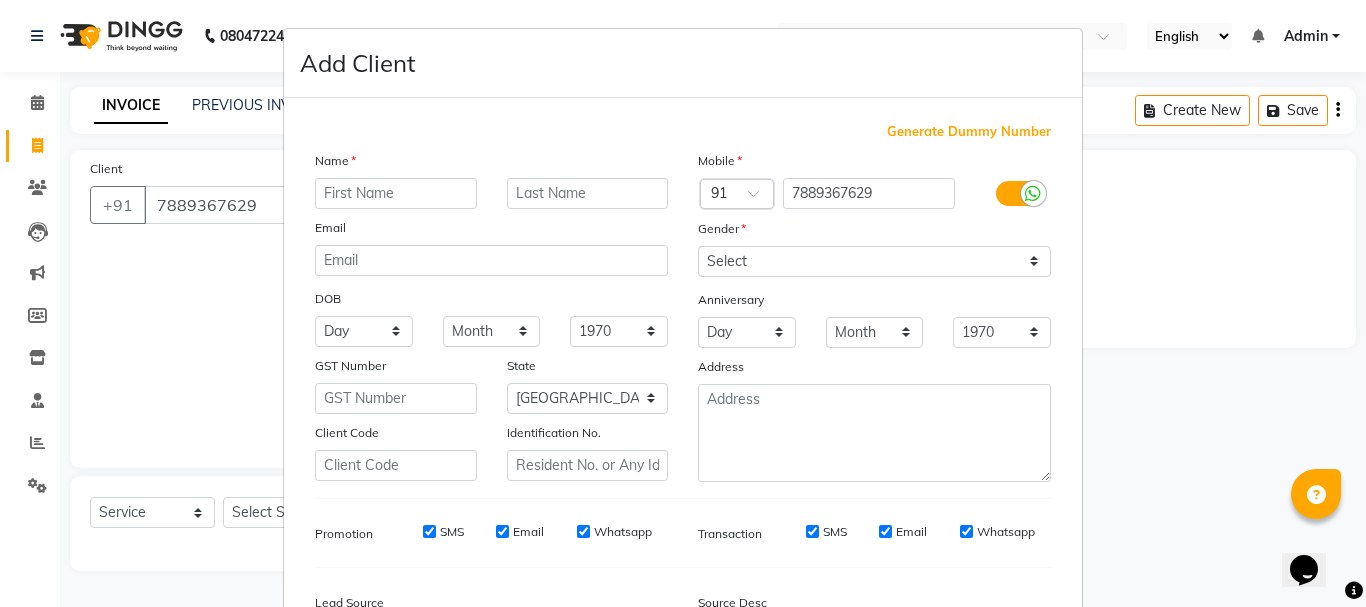 click at bounding box center (396, 193) 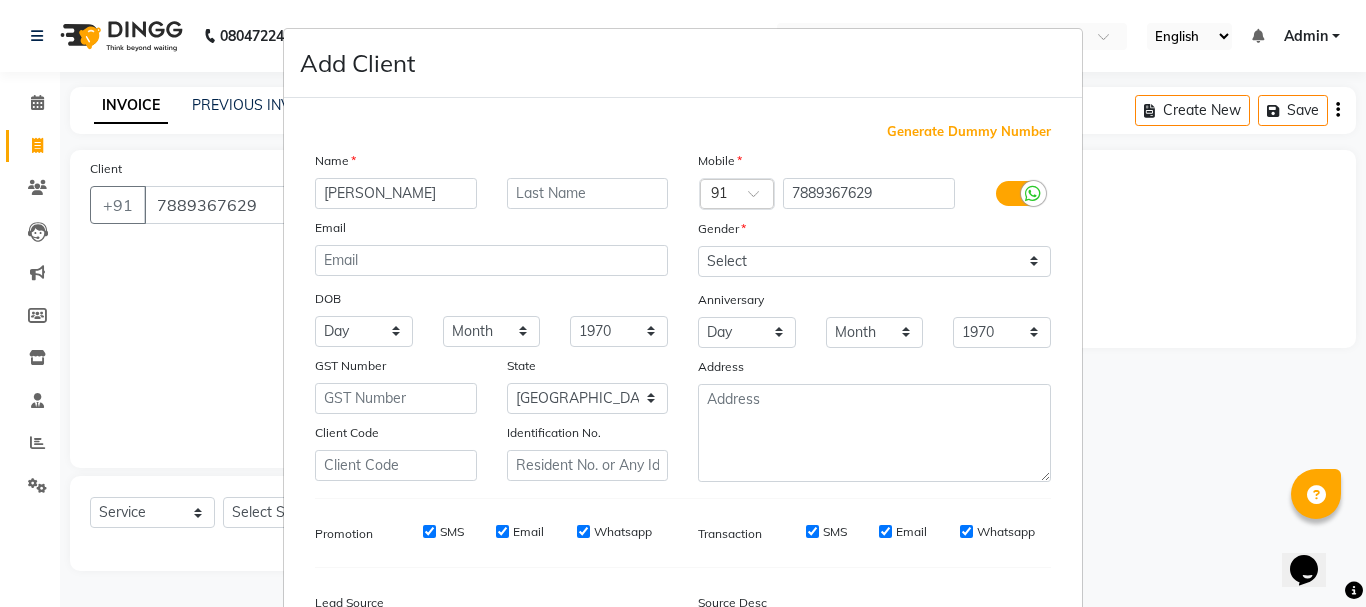 type on "[PERSON_NAME]" 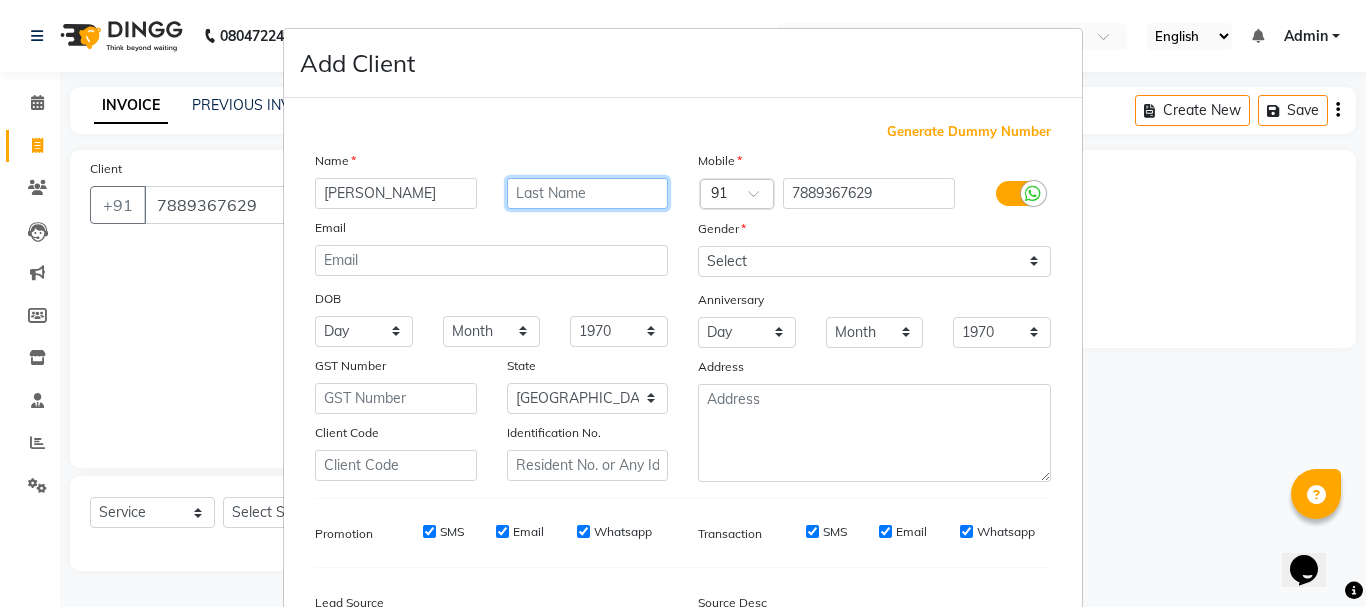 click at bounding box center [588, 193] 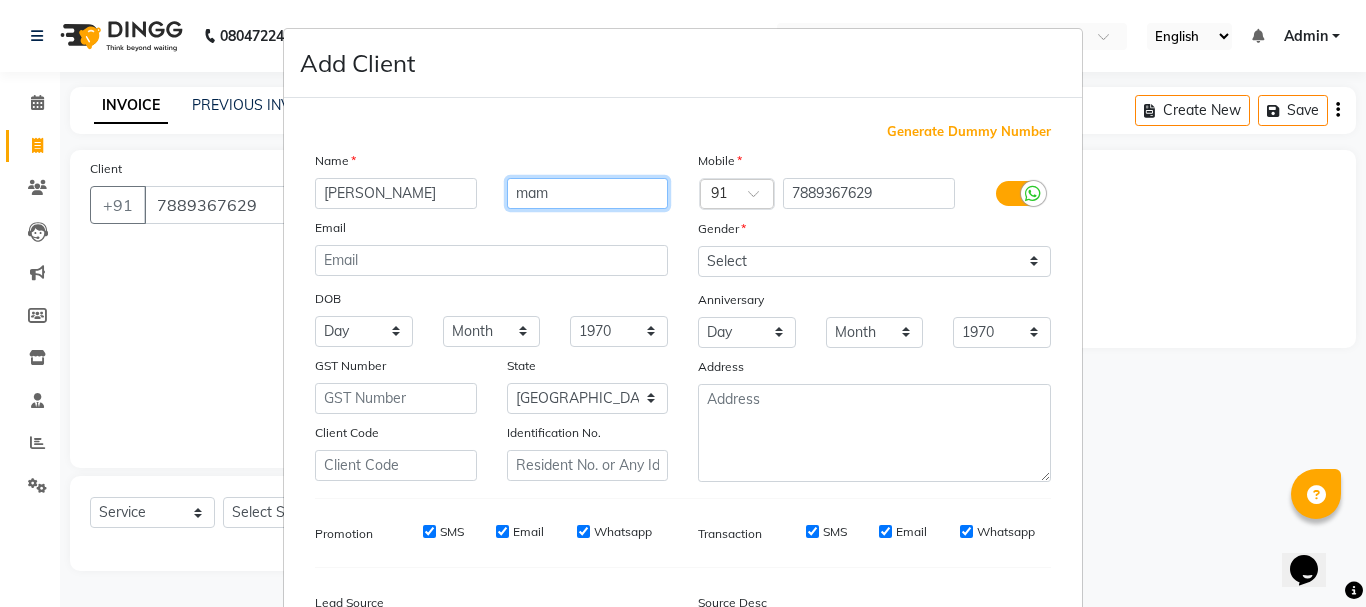 type on "mam" 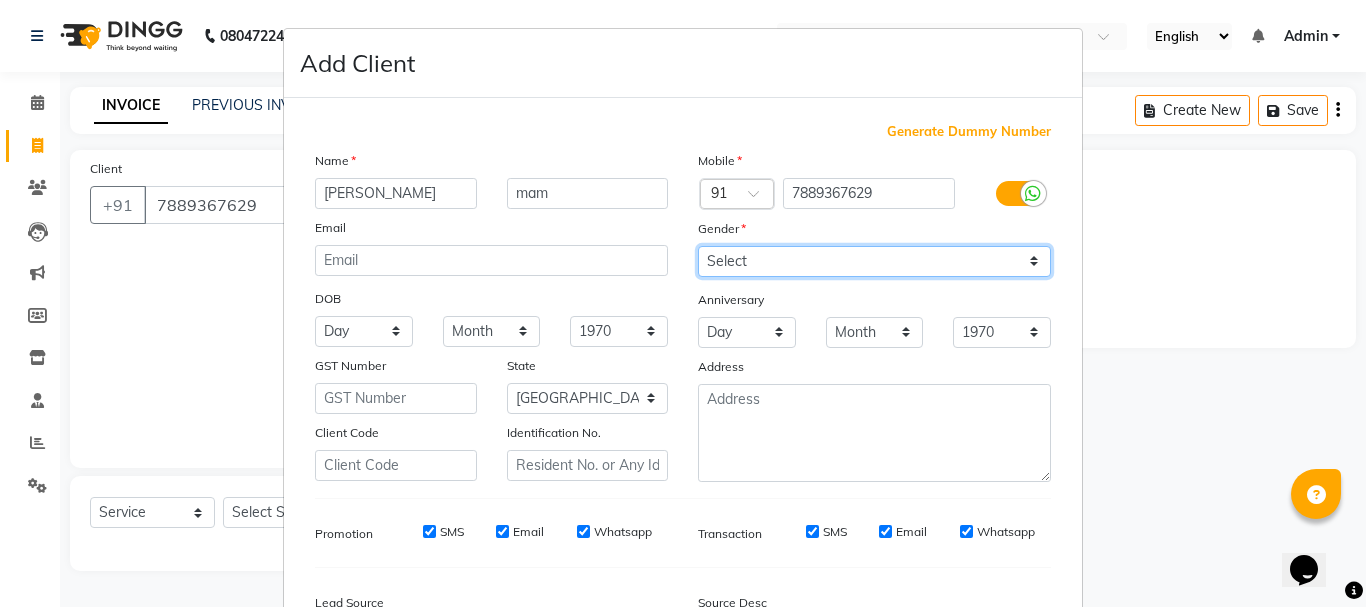 click on "Select [DEMOGRAPHIC_DATA] [DEMOGRAPHIC_DATA] Other Prefer Not To Say" at bounding box center [874, 261] 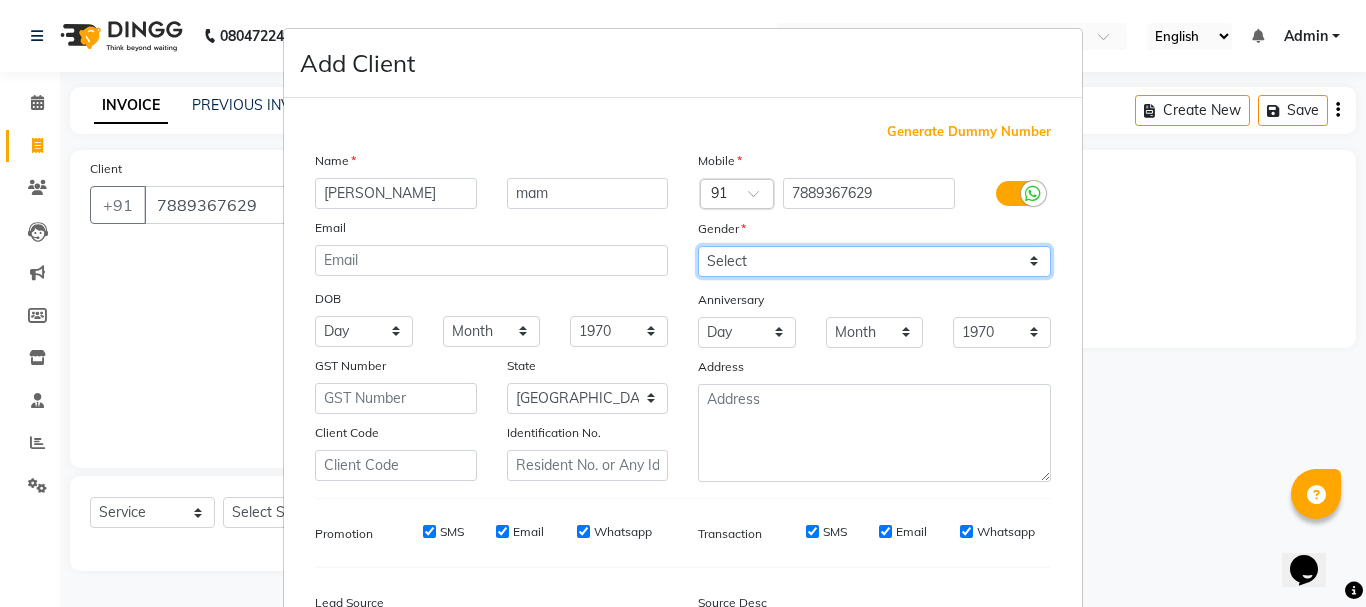 select on "[DEMOGRAPHIC_DATA]" 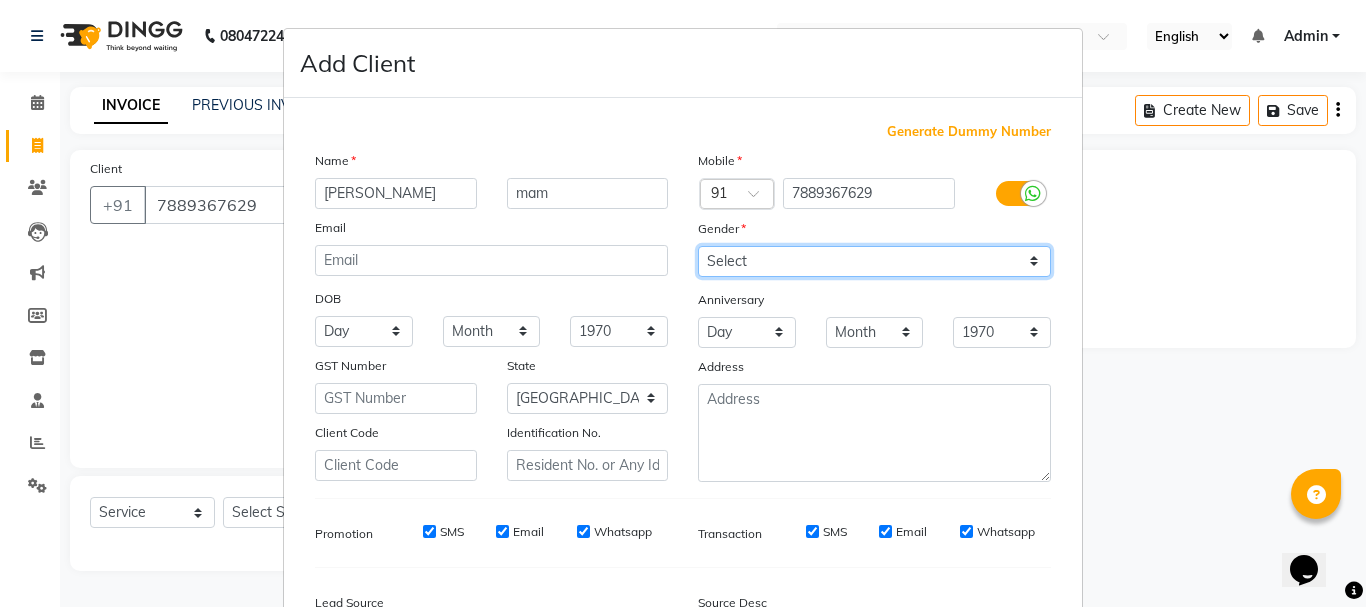click on "Select [DEMOGRAPHIC_DATA] [DEMOGRAPHIC_DATA] Other Prefer Not To Say" at bounding box center (874, 261) 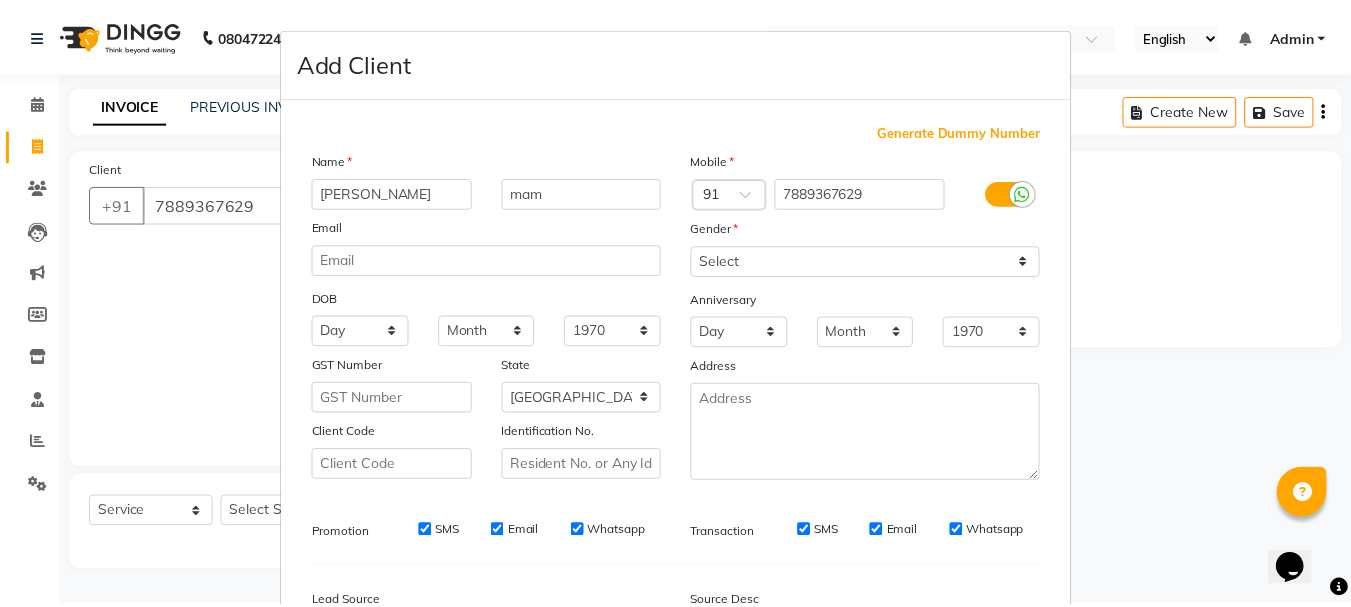 scroll, scrollTop: 242, scrollLeft: 0, axis: vertical 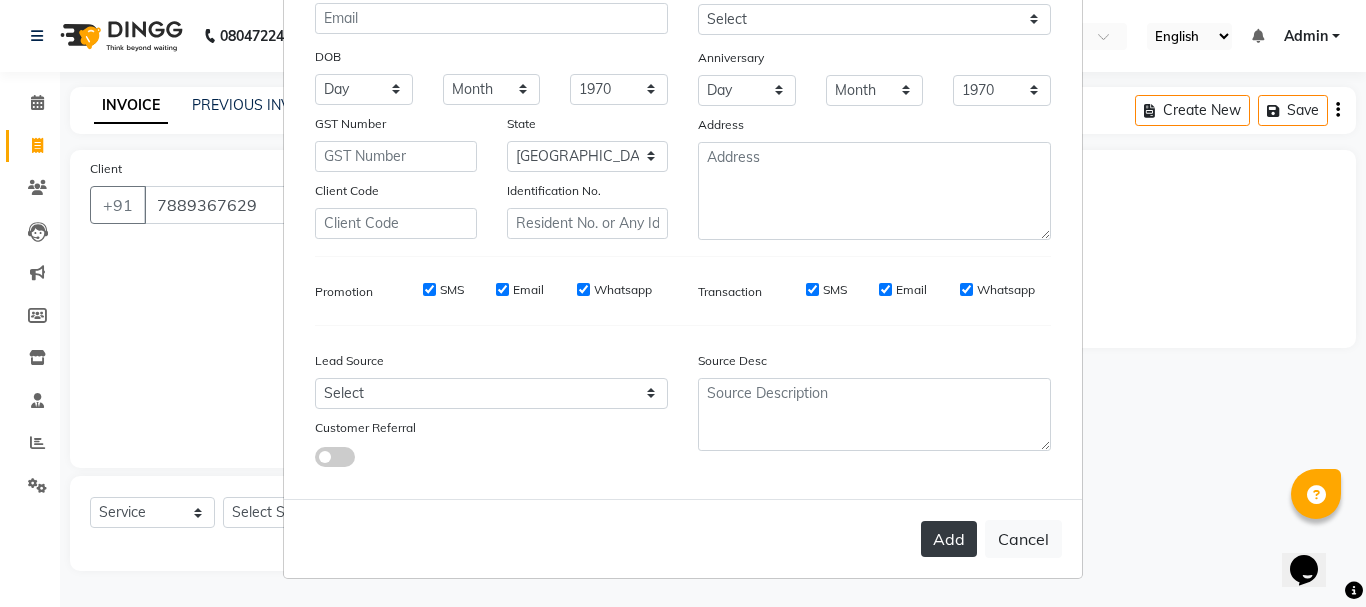 click on "Add" at bounding box center (949, 539) 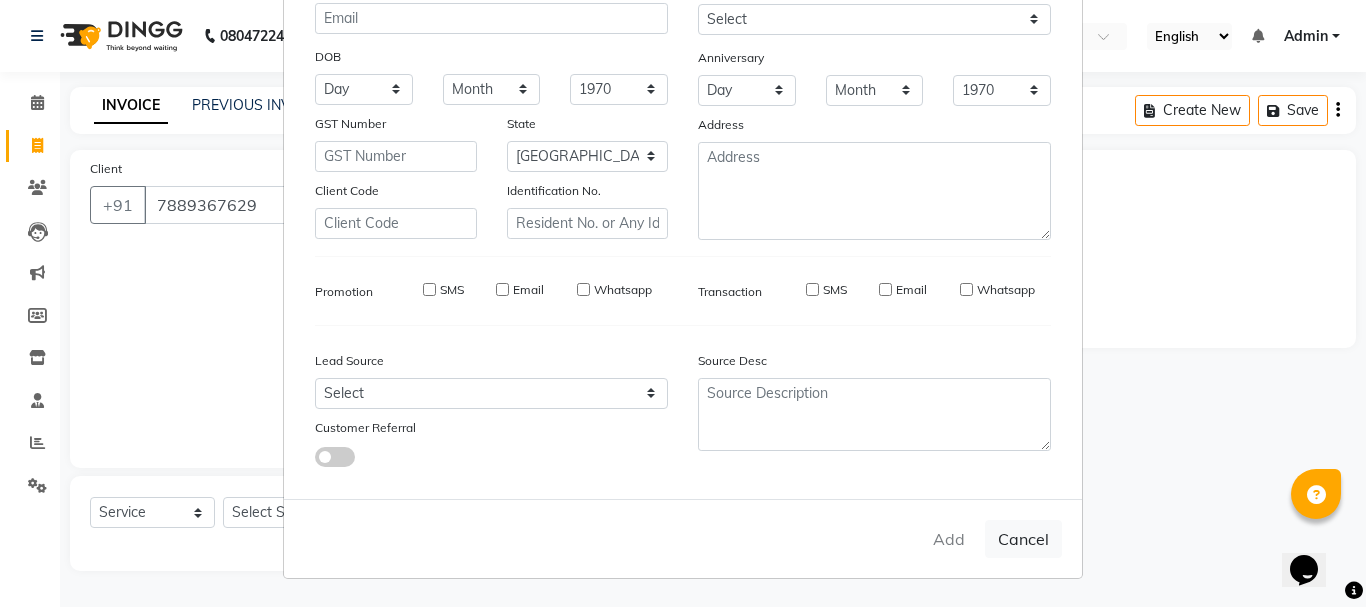 type 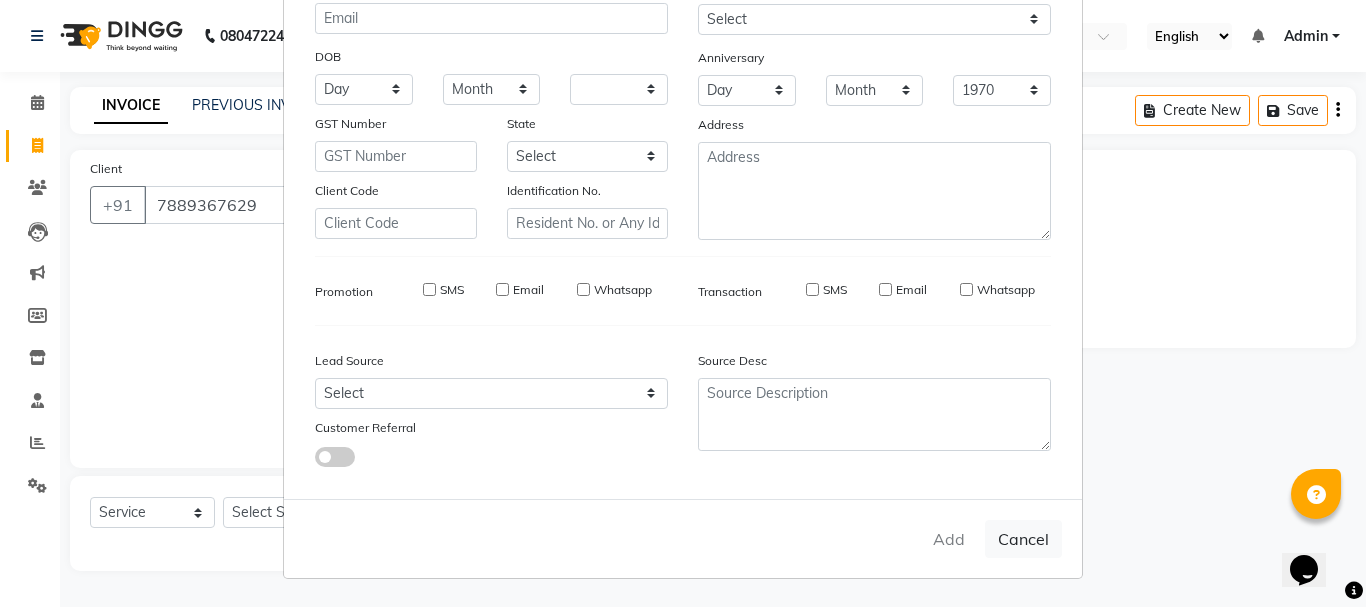 select 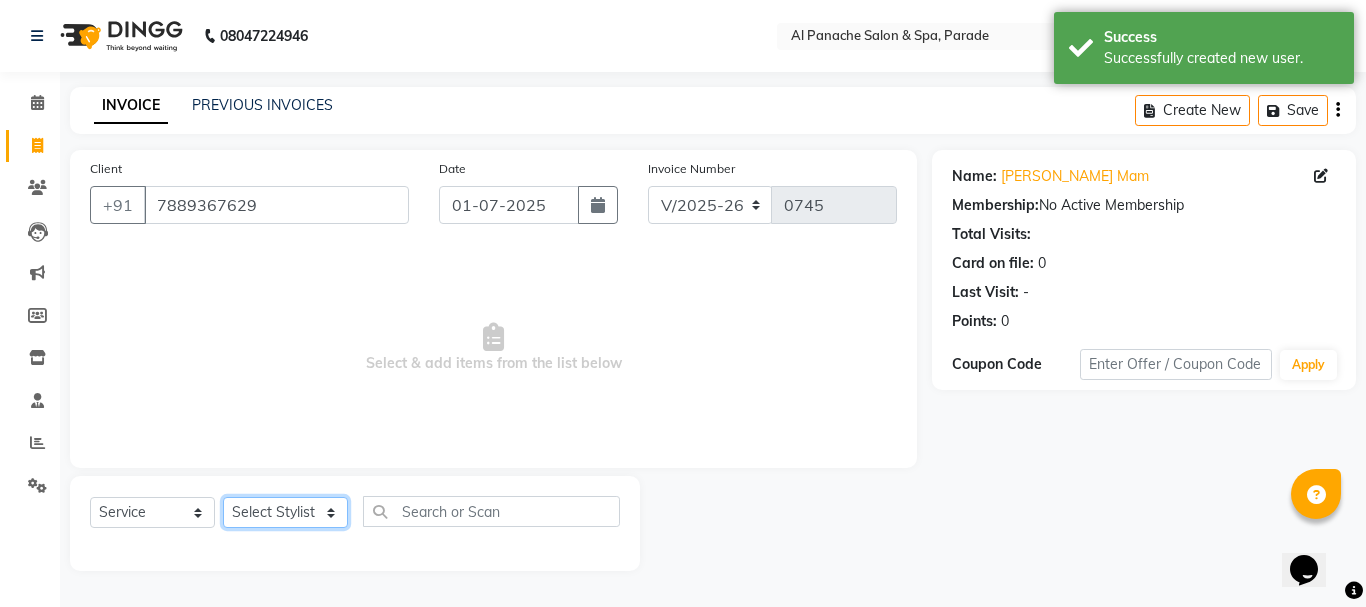 click on "Select Stylist [PERSON_NAME] [PERSON_NAME]  MANAGER [PERSON_NAME]  [PERSON_NAME] [PERSON_NAME]" 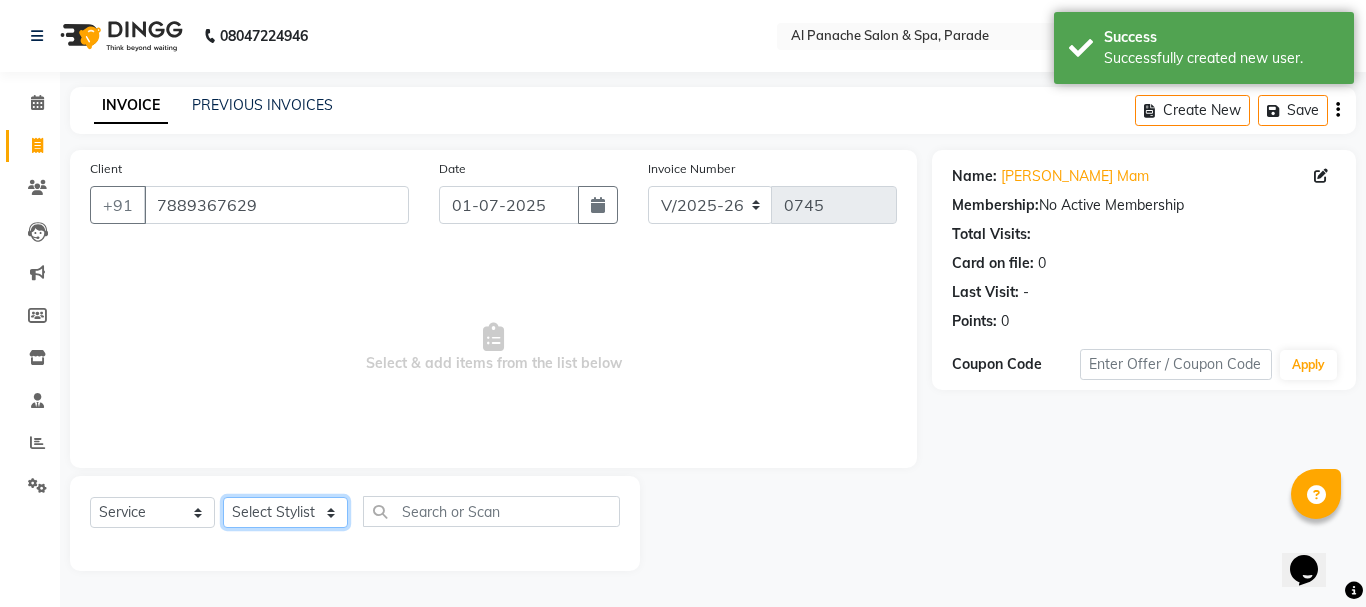select on "10500" 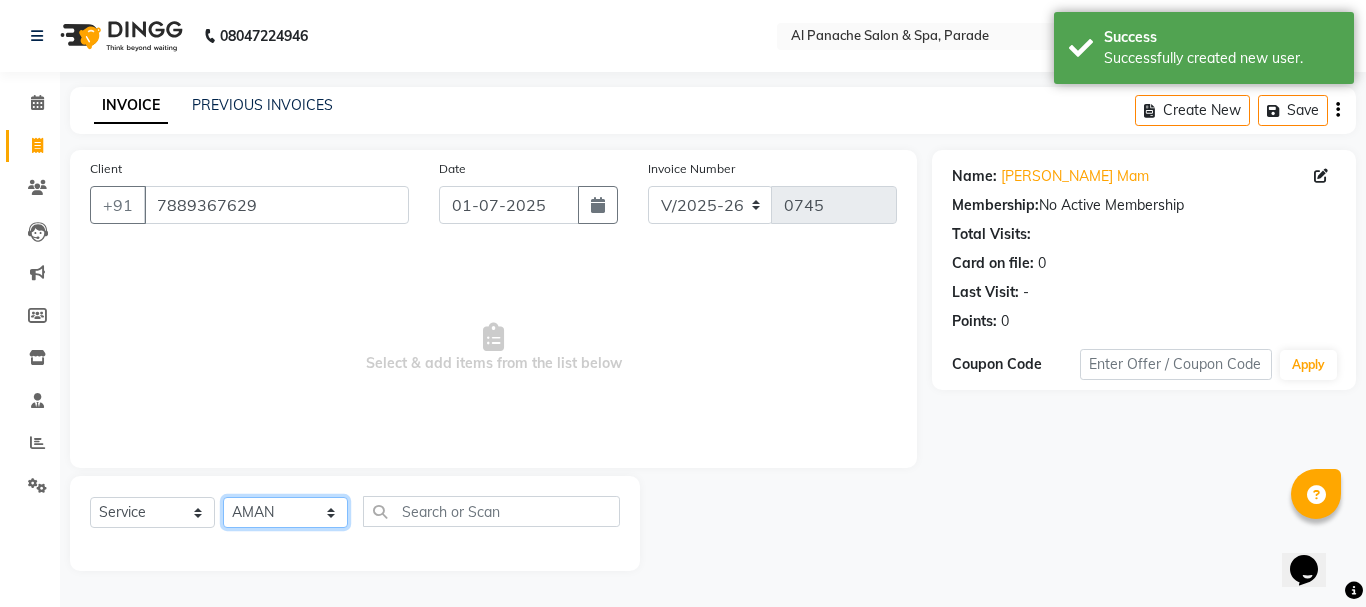 click on "Select Stylist [PERSON_NAME] [PERSON_NAME]  MANAGER [PERSON_NAME]  [PERSON_NAME] [PERSON_NAME]" 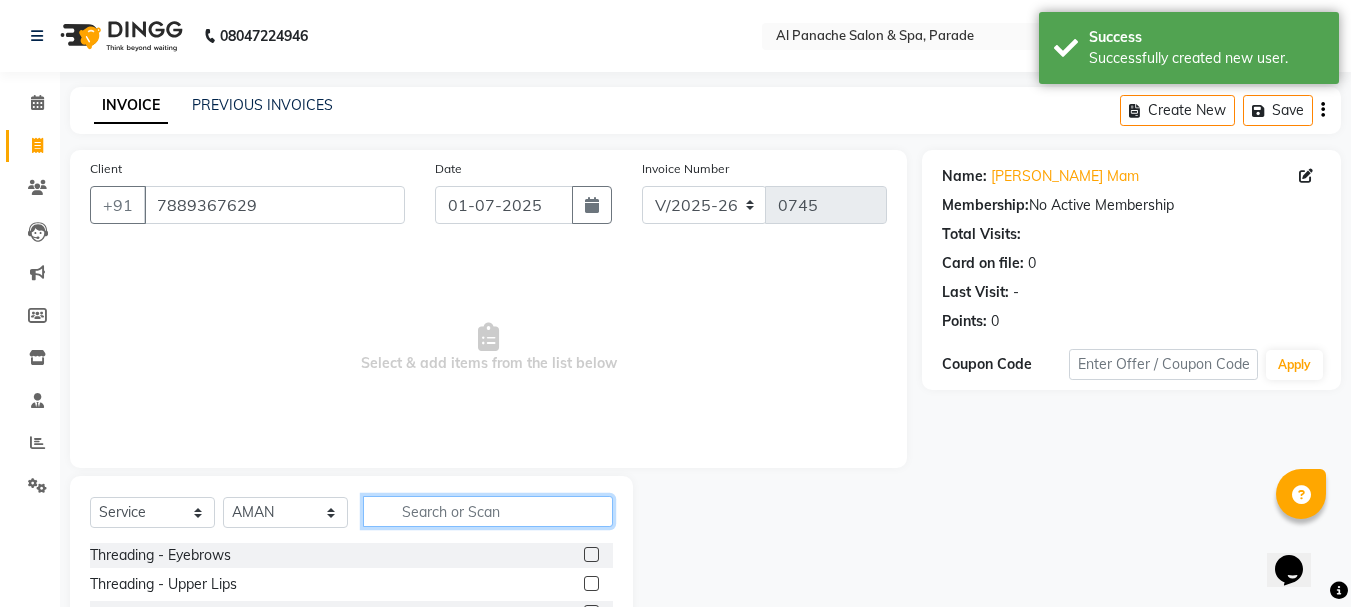 click 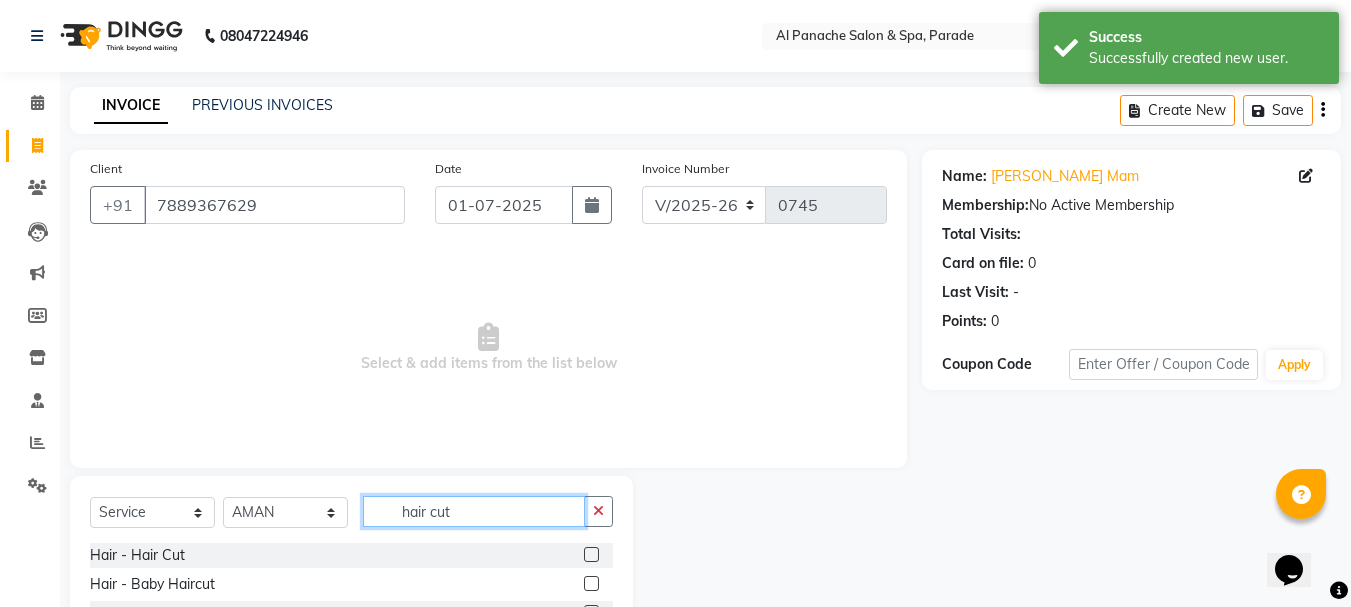 type on "hair cut" 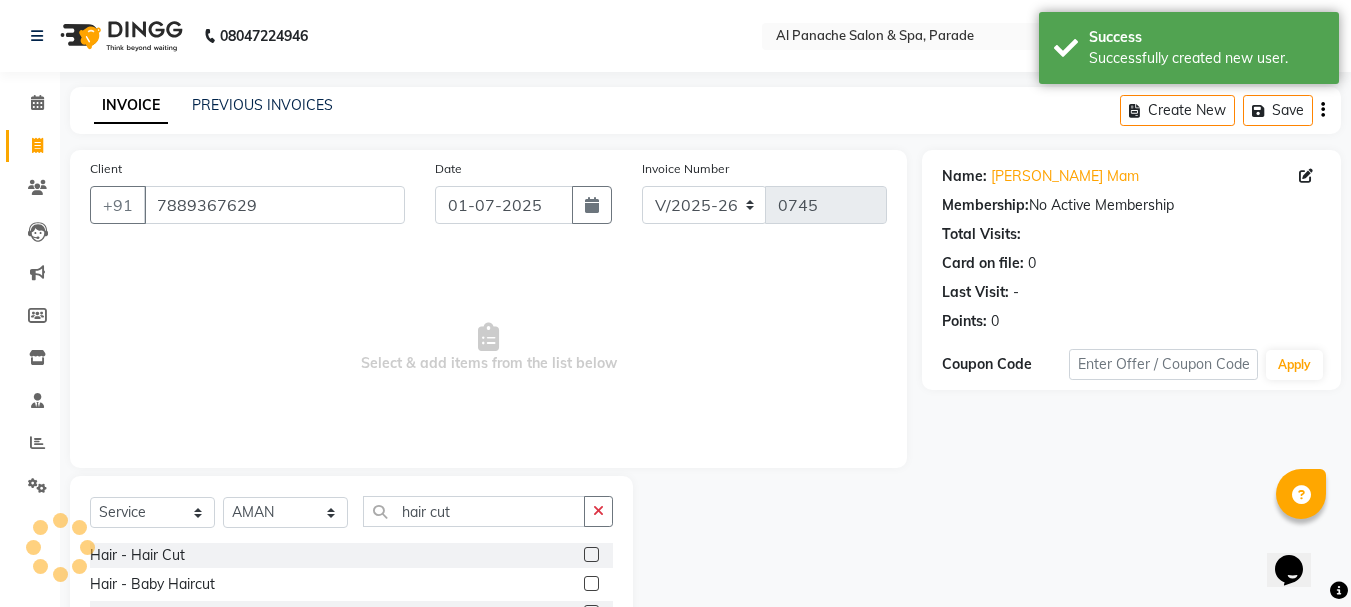 click 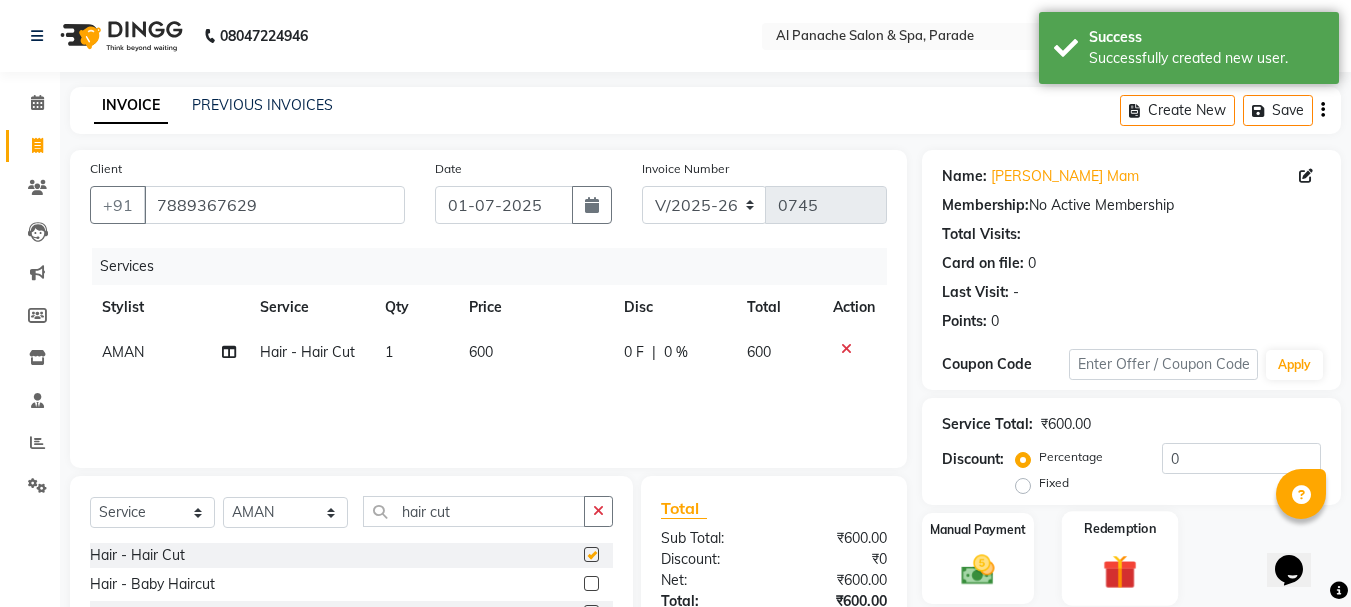 checkbox on "false" 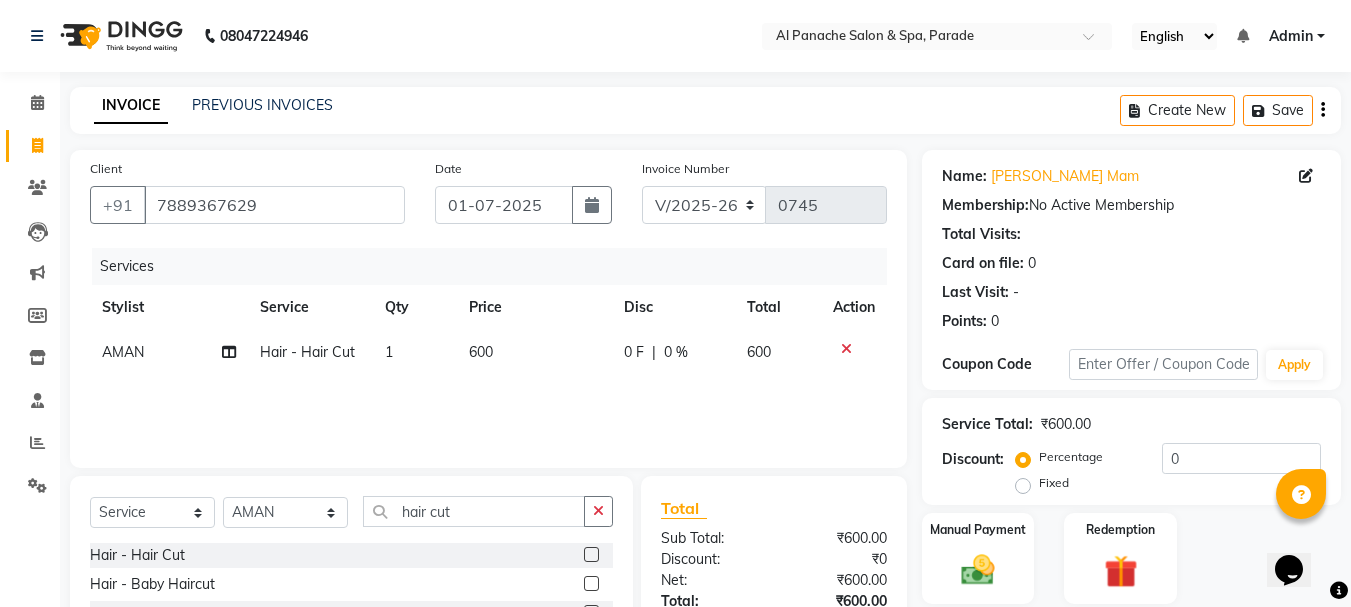 click on "Fixed" 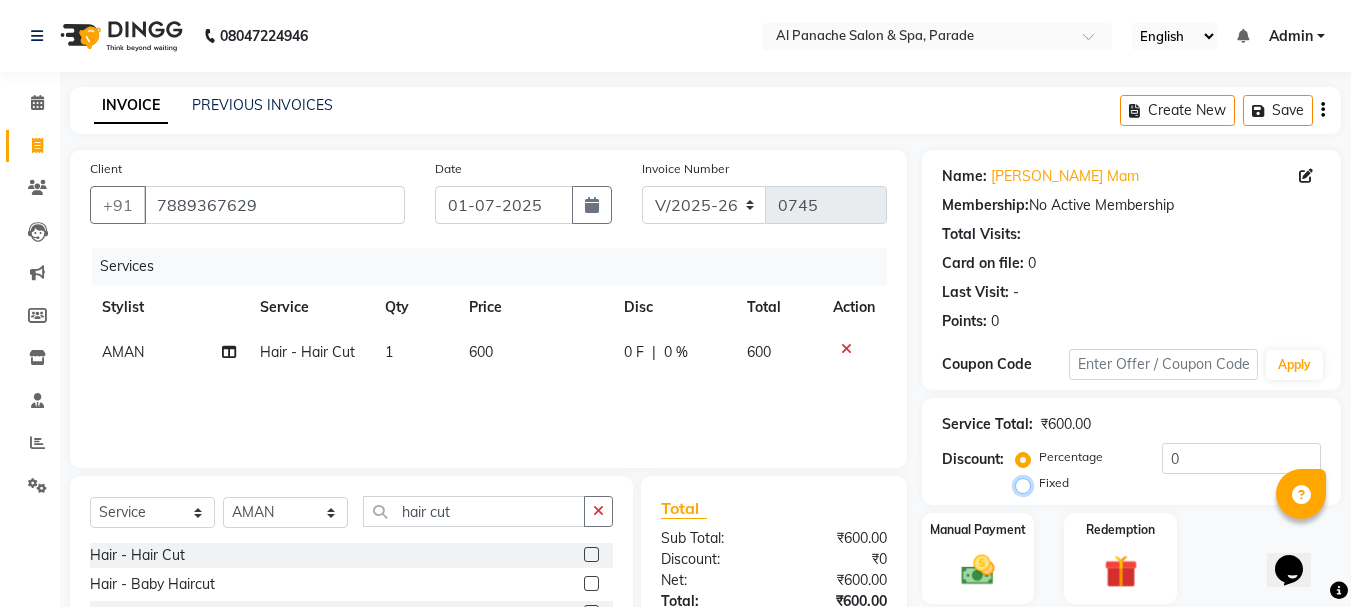 click on "Fixed" at bounding box center (1027, 483) 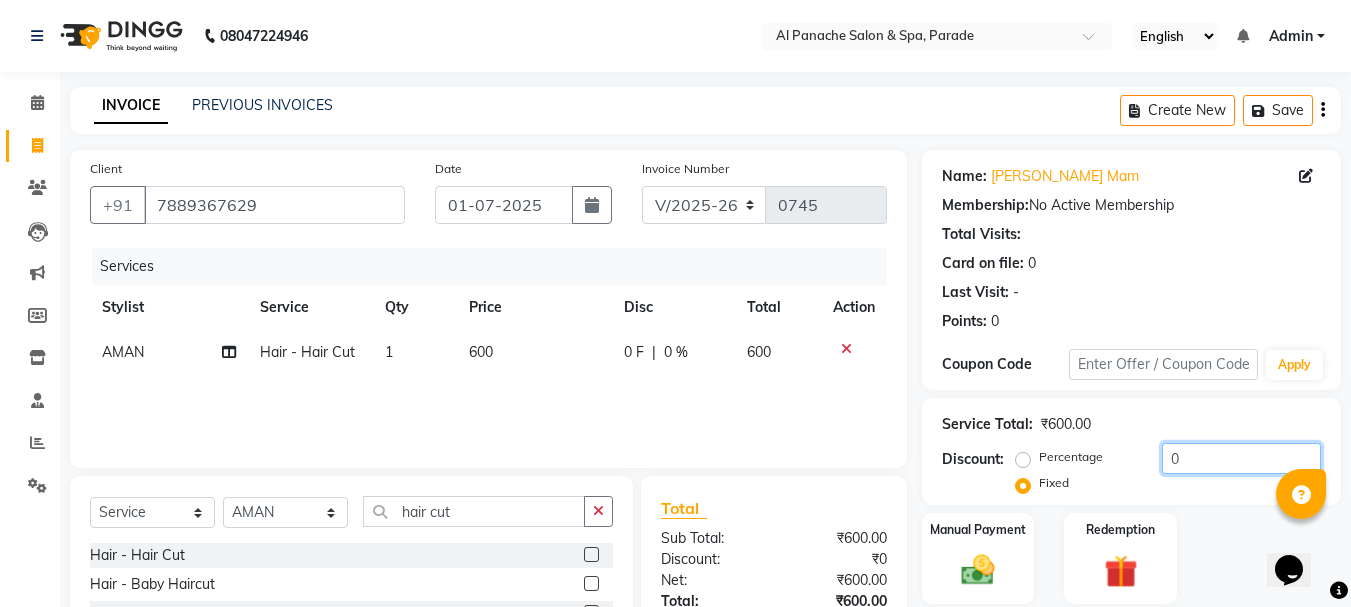 click on "0" 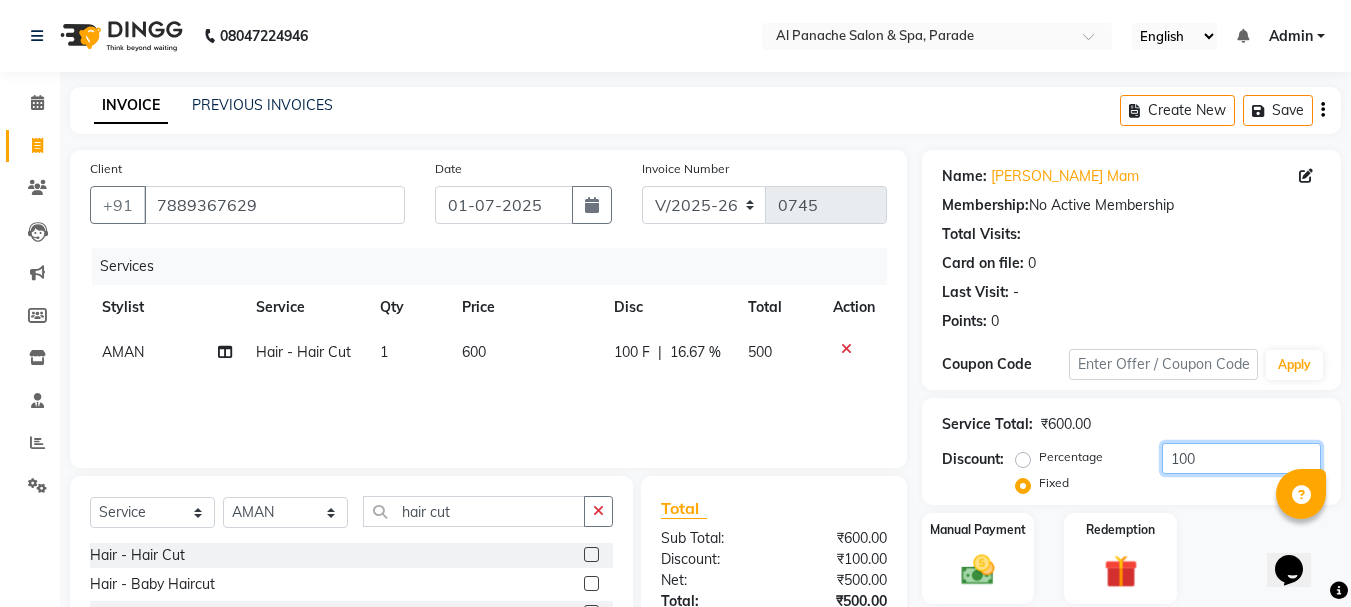 scroll, scrollTop: 151, scrollLeft: 0, axis: vertical 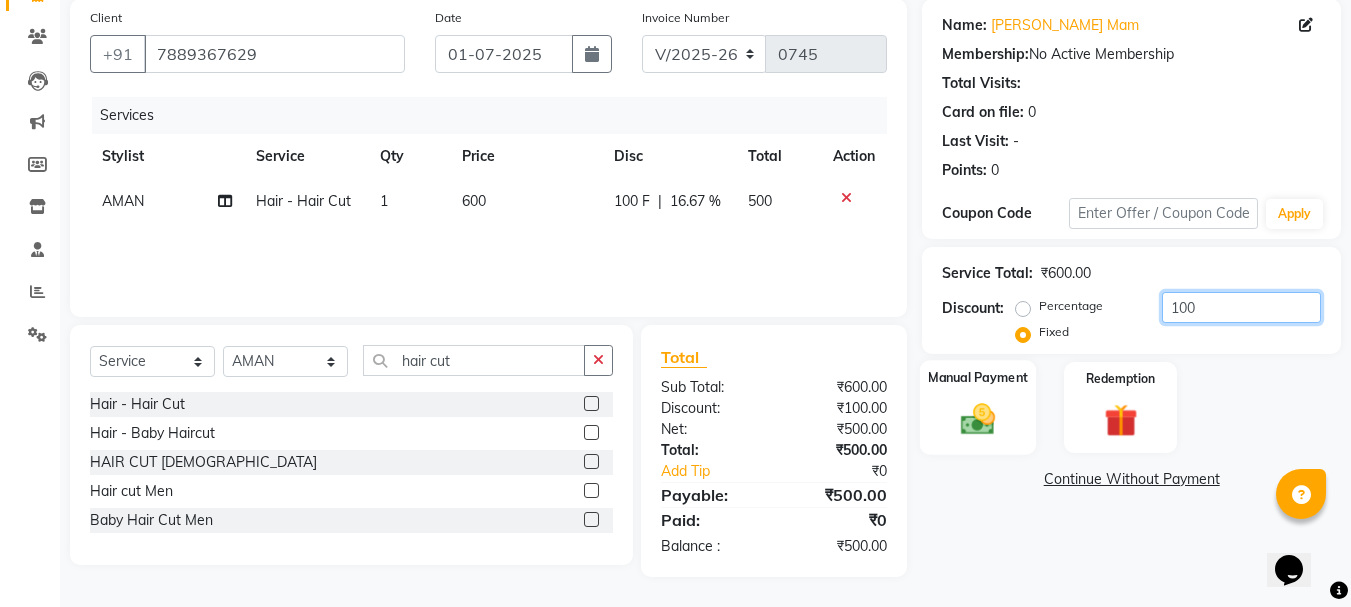 type on "100" 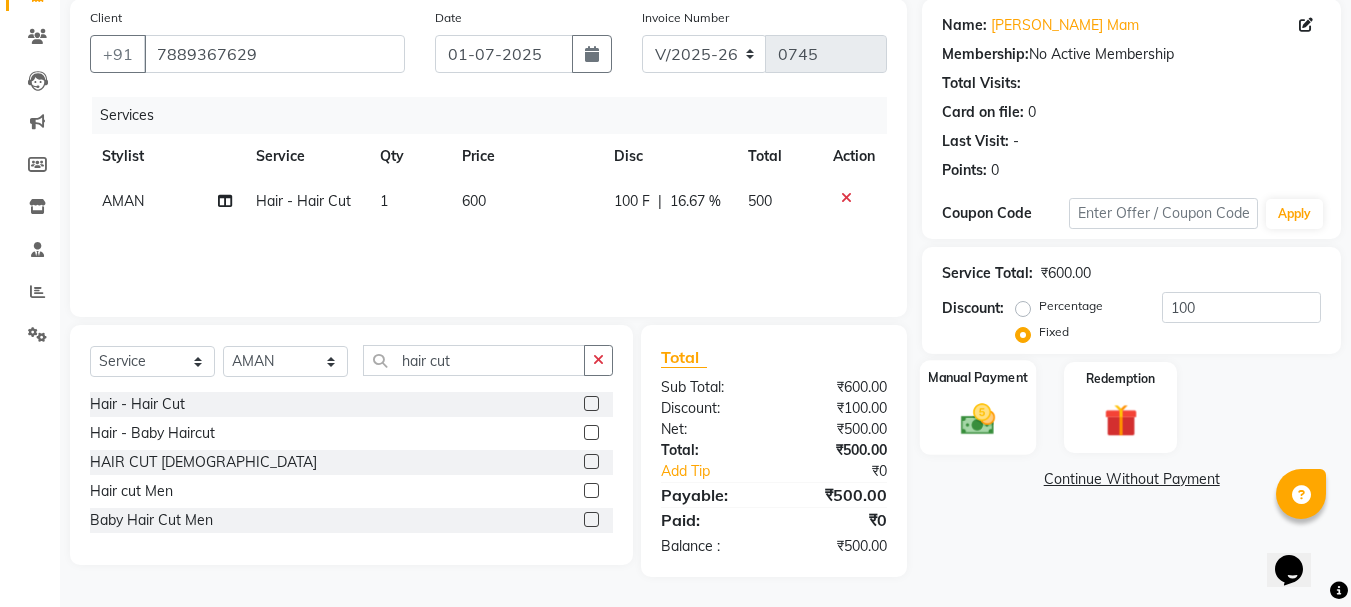 click 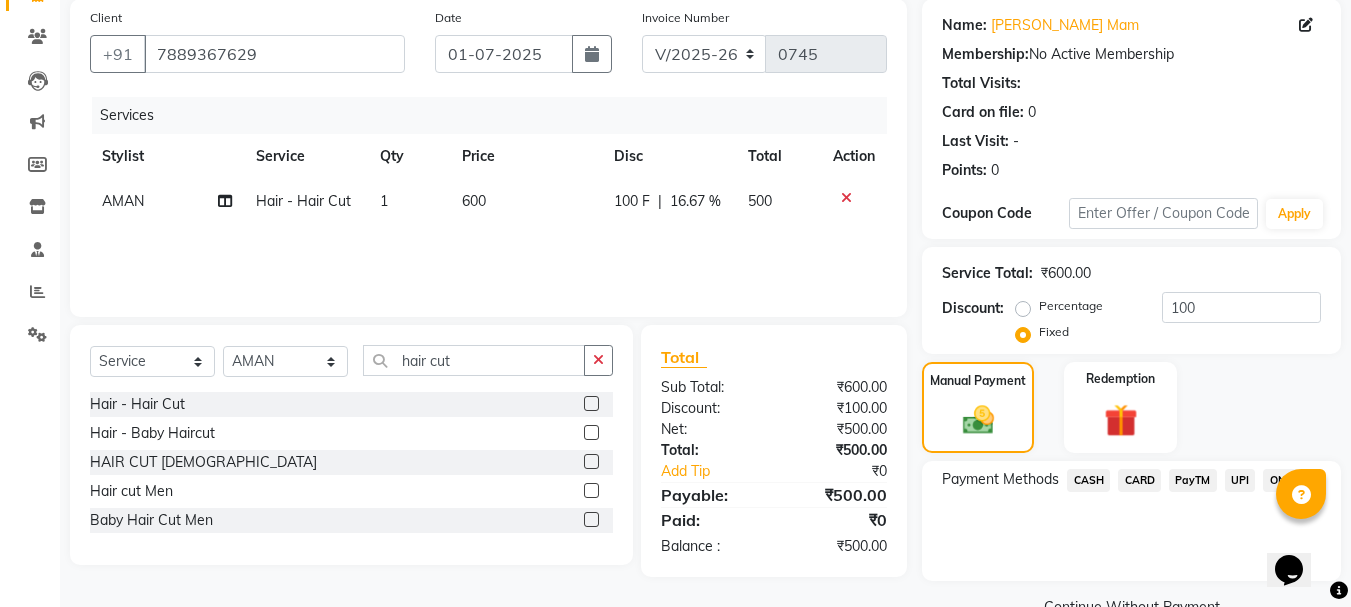 click on "PayTM" 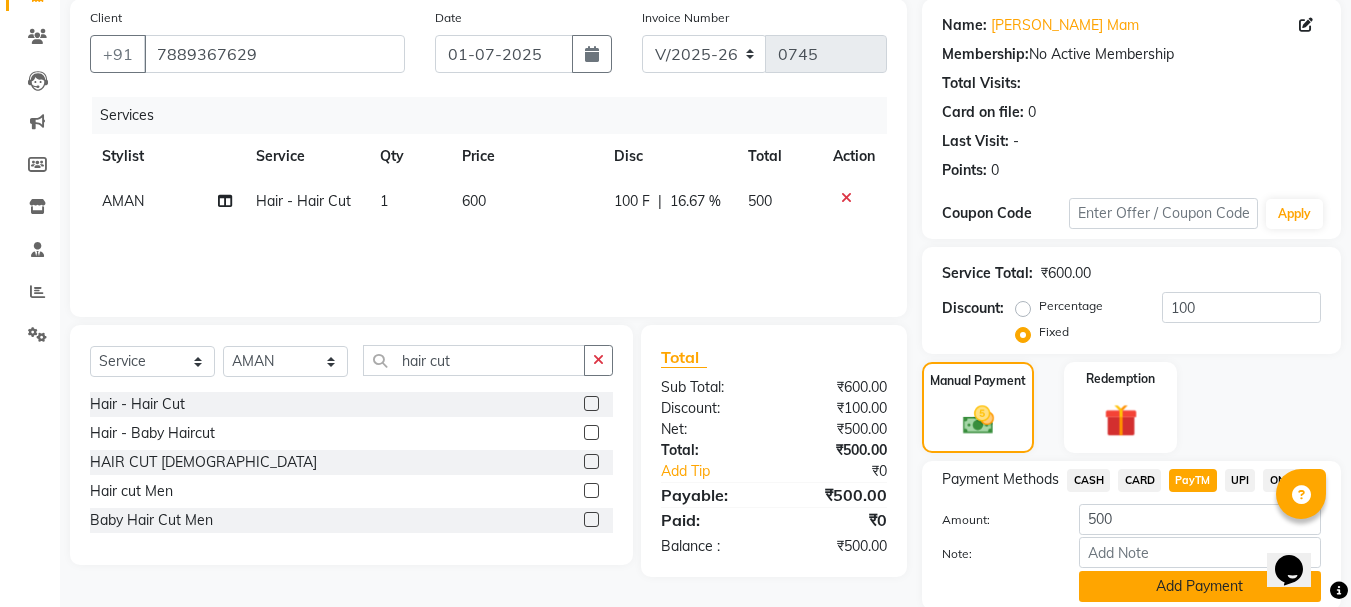 click on "Add Payment" 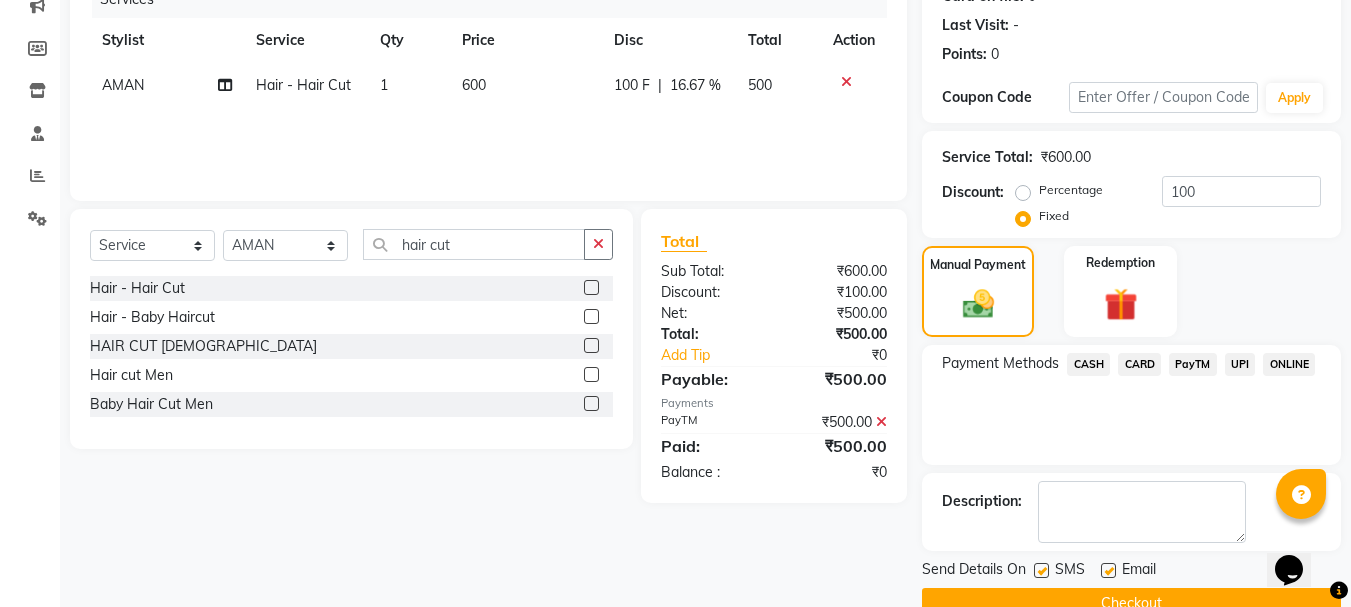 scroll, scrollTop: 309, scrollLeft: 0, axis: vertical 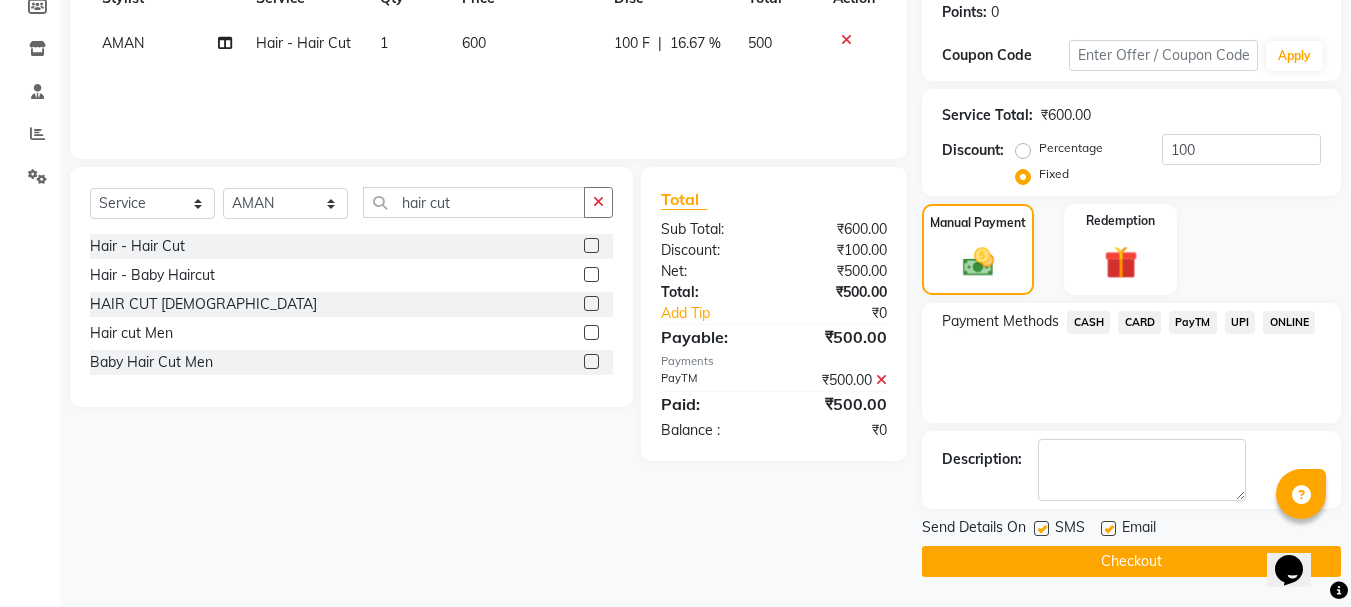 click on "Checkout" 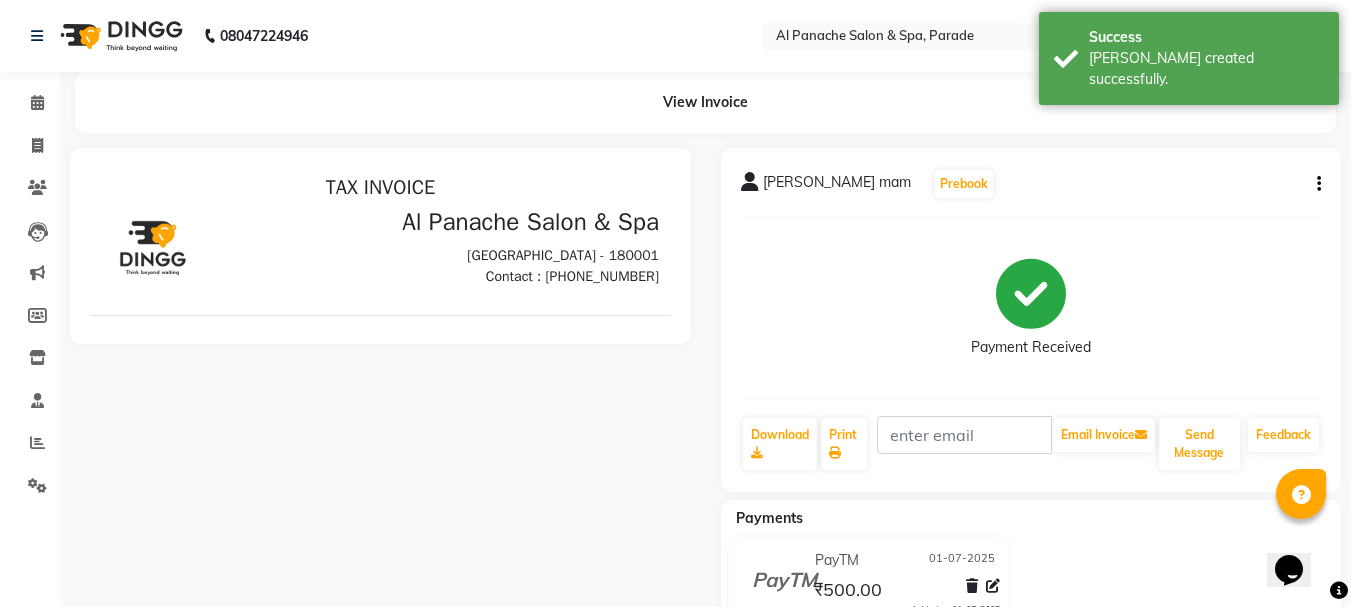 scroll, scrollTop: 0, scrollLeft: 0, axis: both 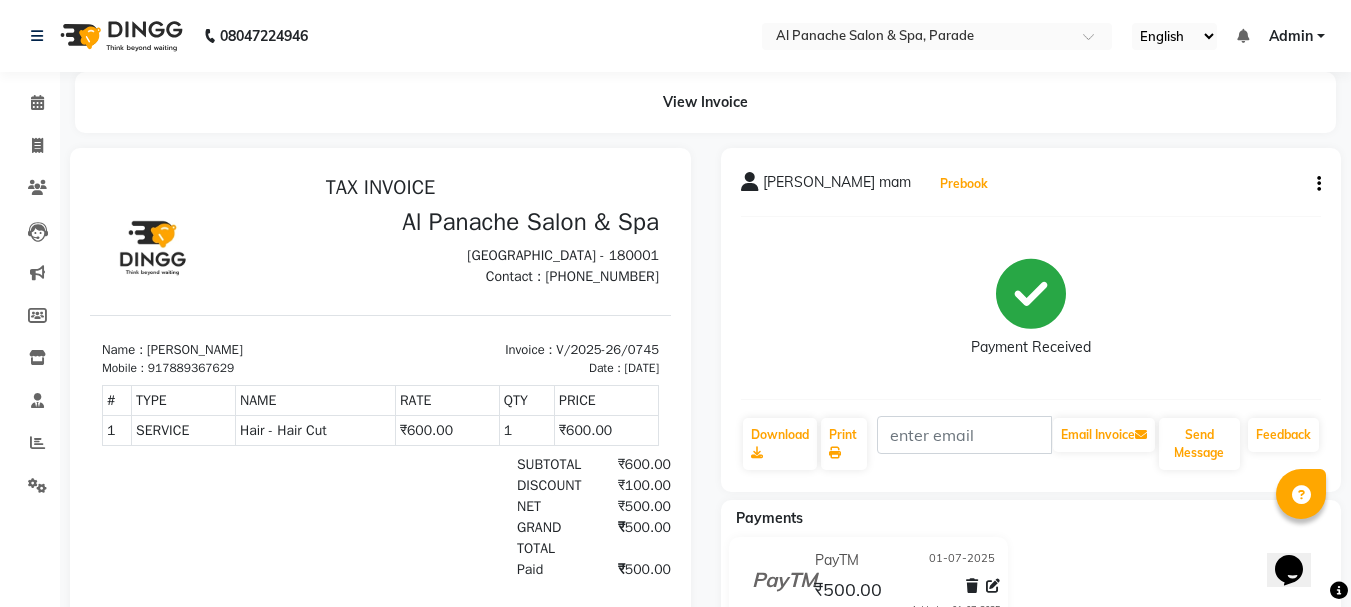 type 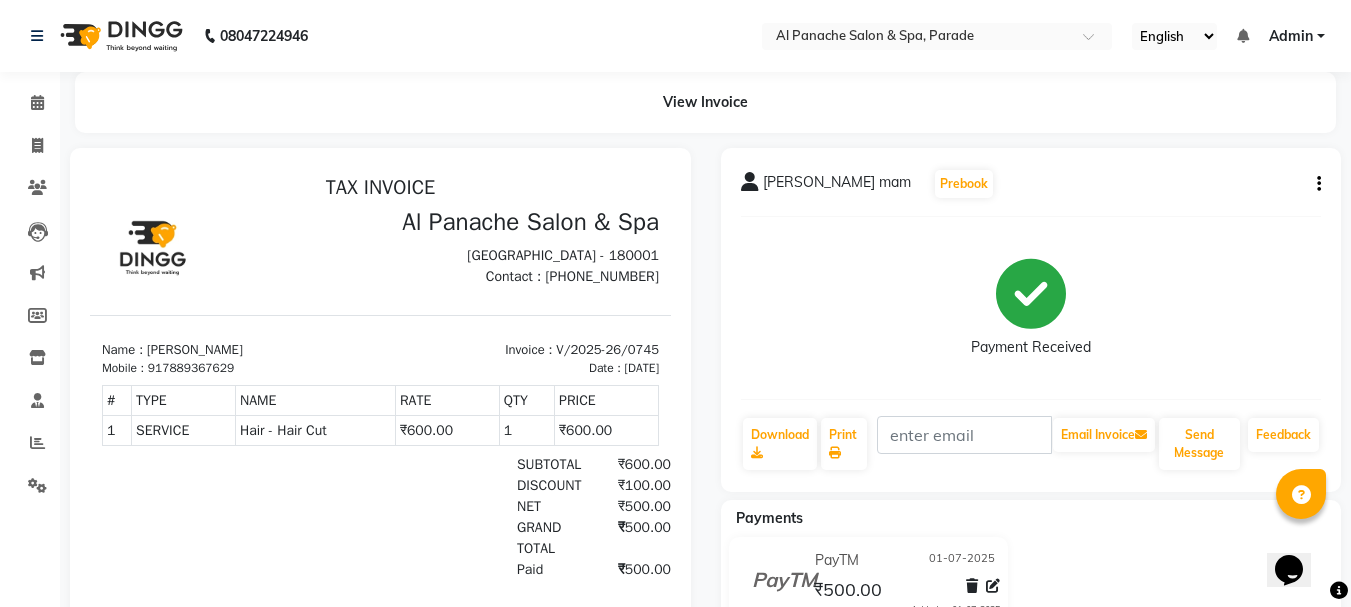 type 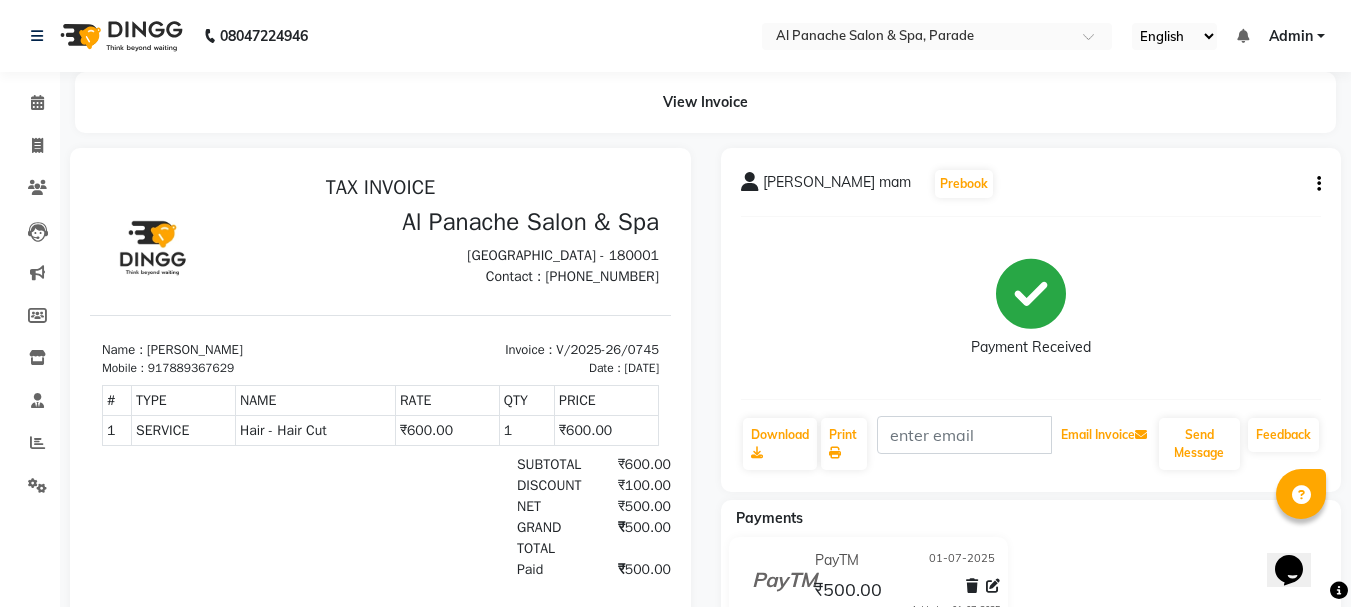 type 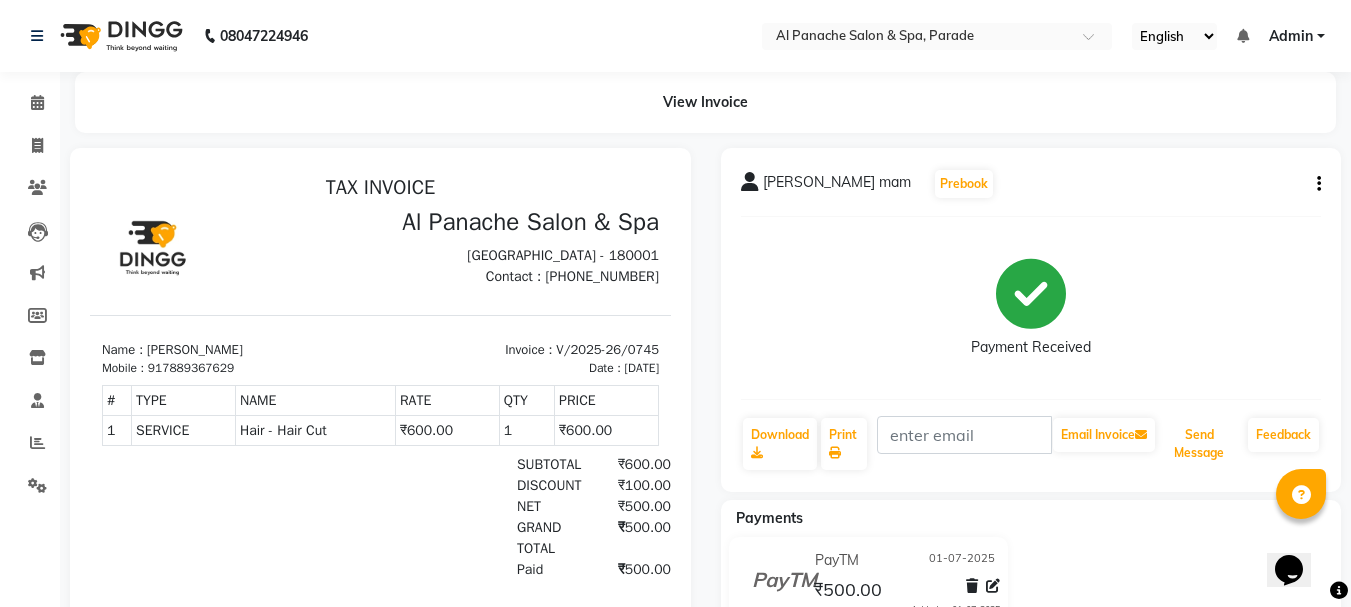 type 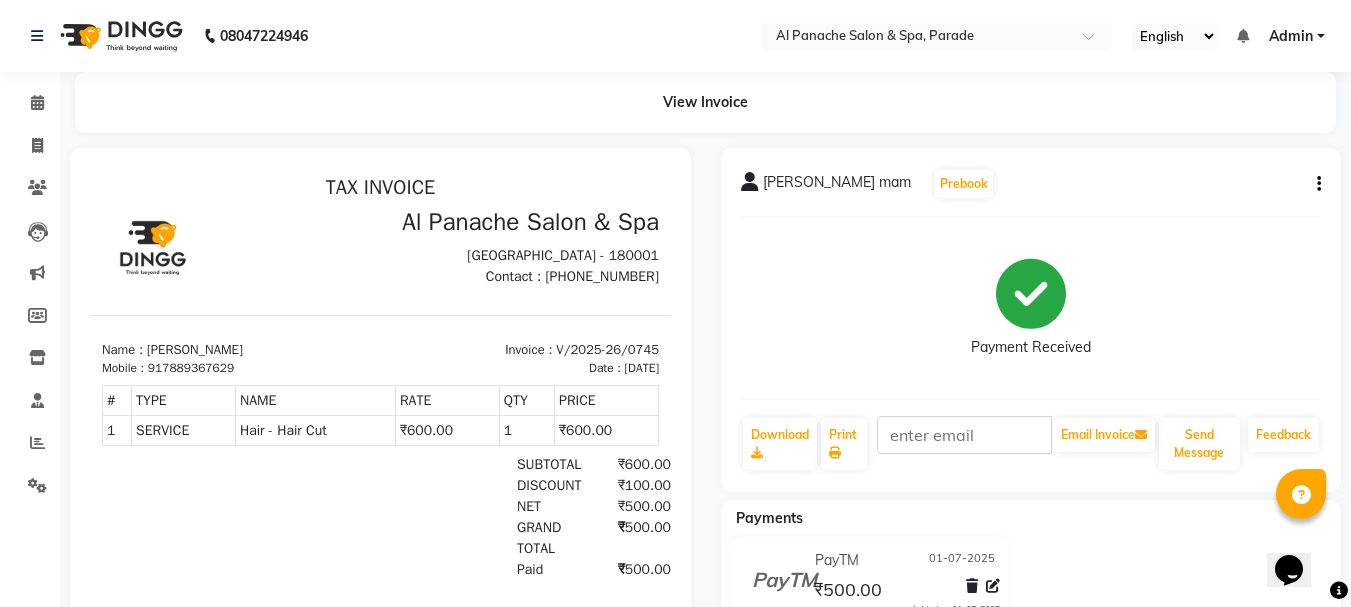 type 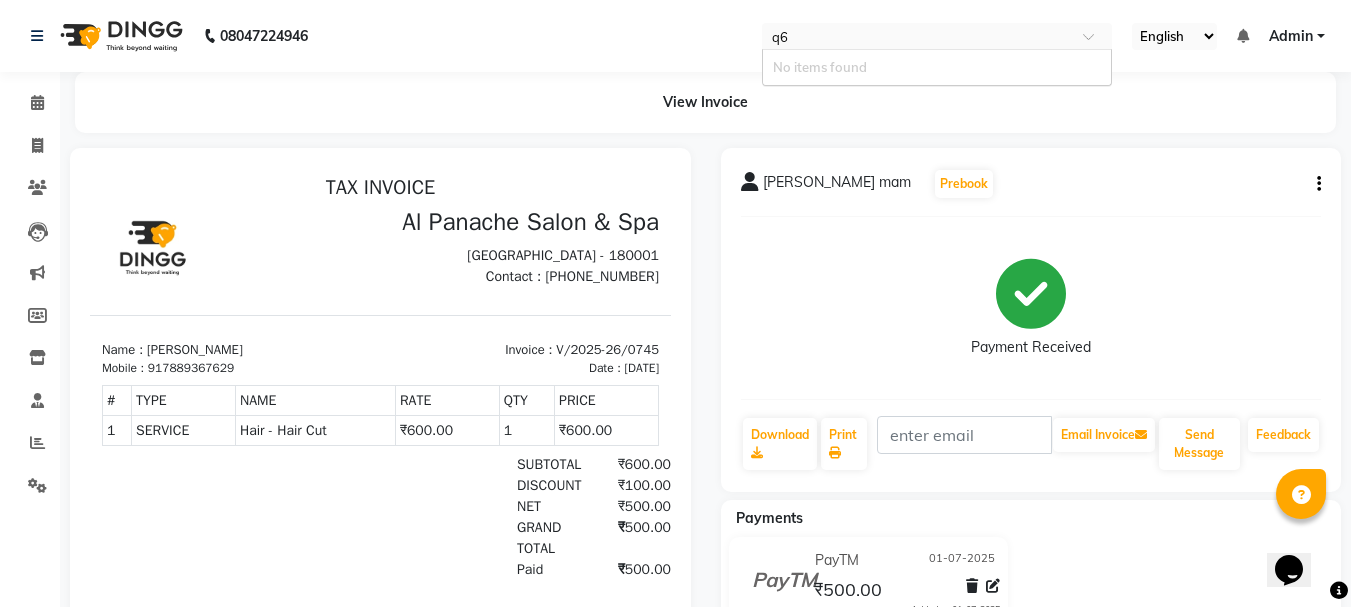 type on "q" 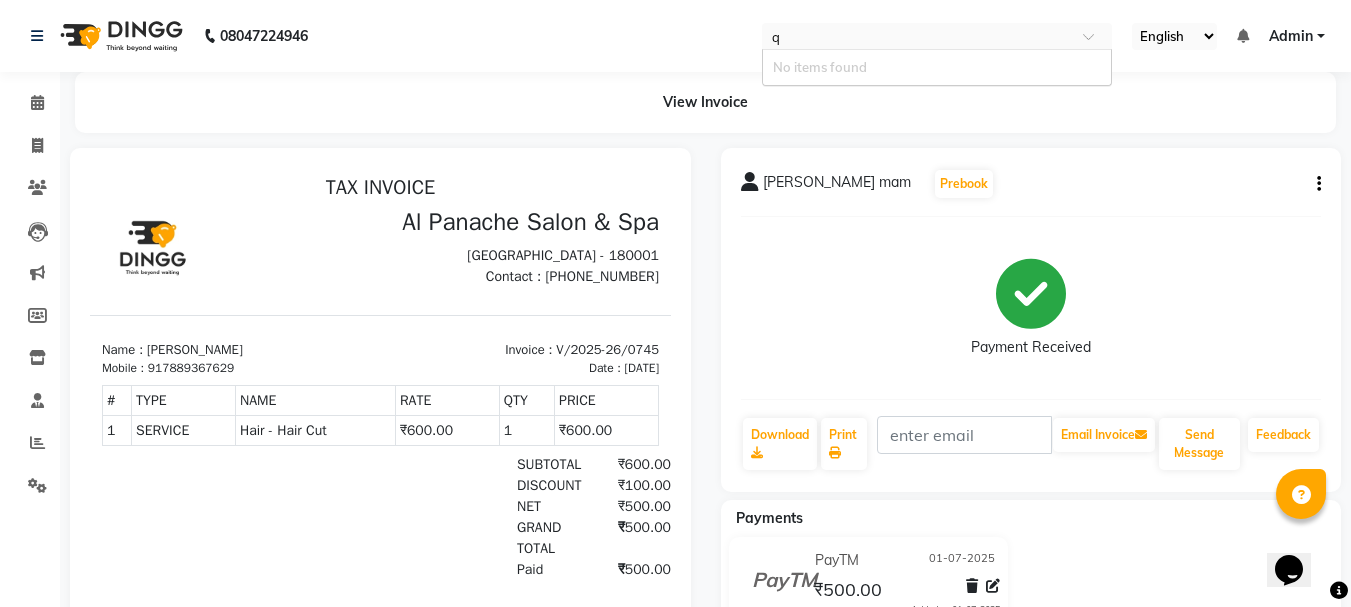 type 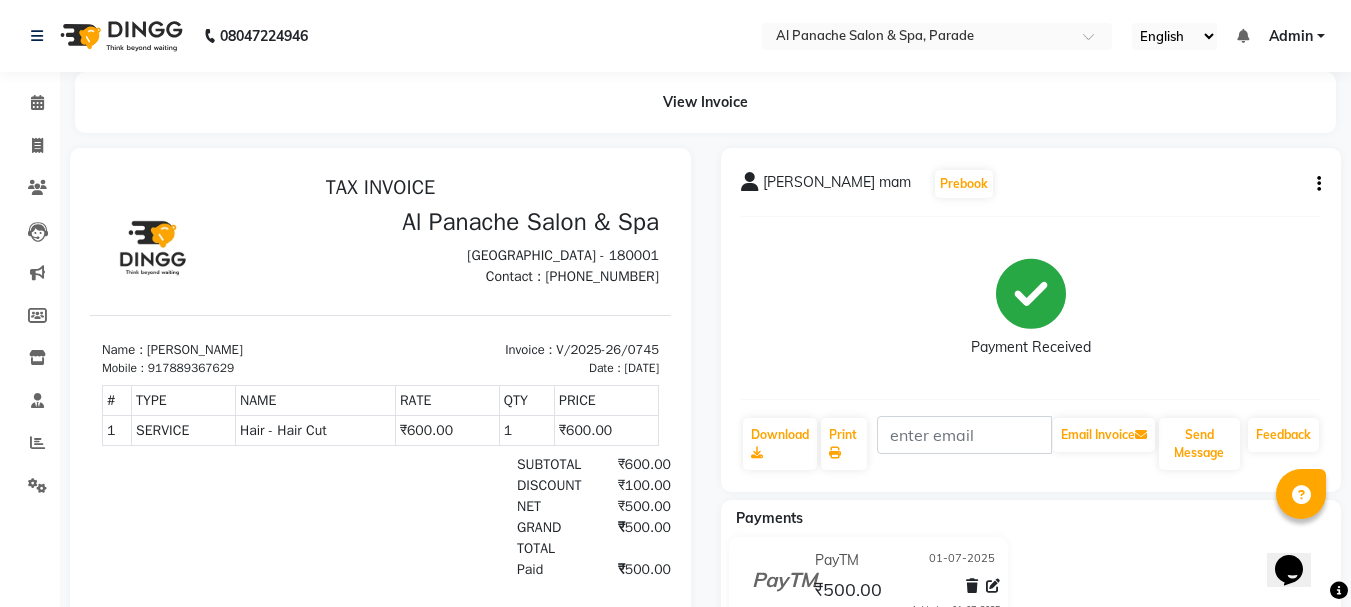 click on "View Invoice" 